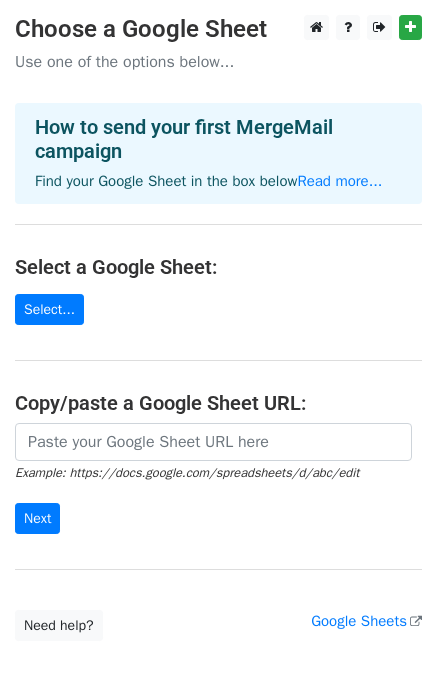 scroll, scrollTop: 0, scrollLeft: 0, axis: both 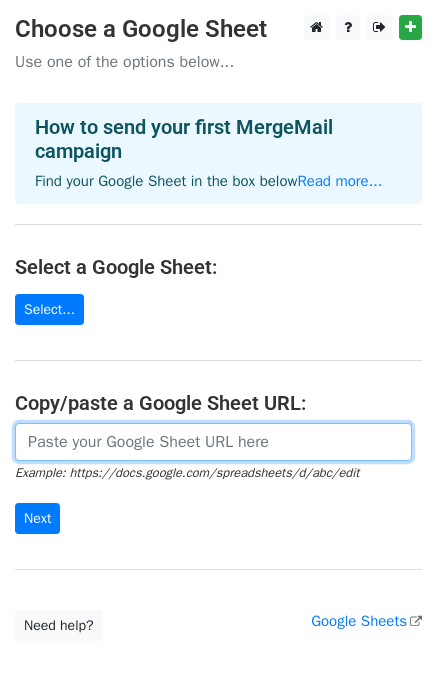 click at bounding box center [213, 442] 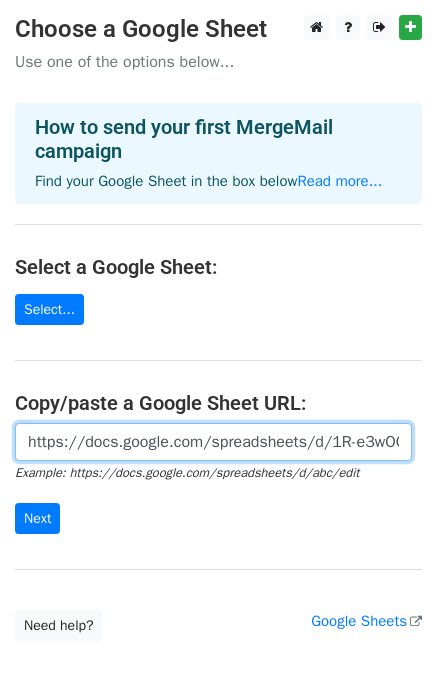 scroll, scrollTop: 0, scrollLeft: 452, axis: horizontal 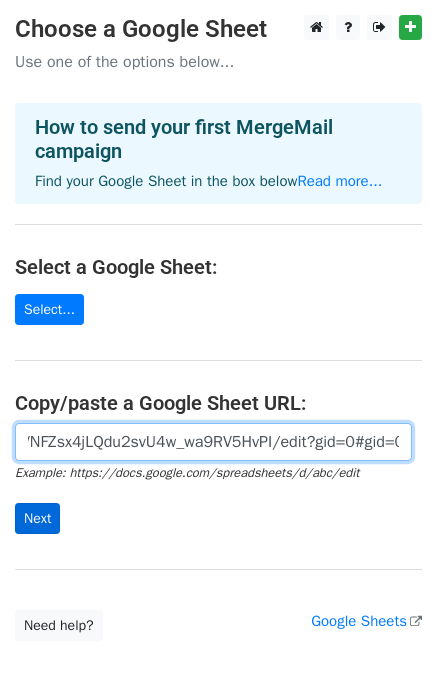 type on "https://docs.google.com/spreadsheets/d/1R-e3wOOK4o6Np2VNFZsx4jLQdu2svU4w_wa9RV5HvPI/edit?gid=0#gid=0" 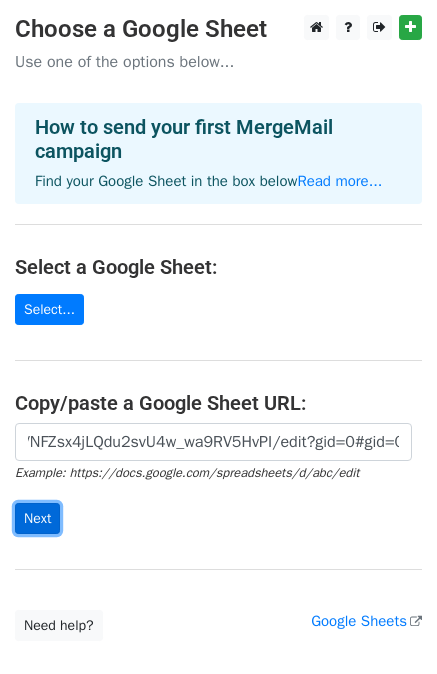 click on "Next" at bounding box center (37, 518) 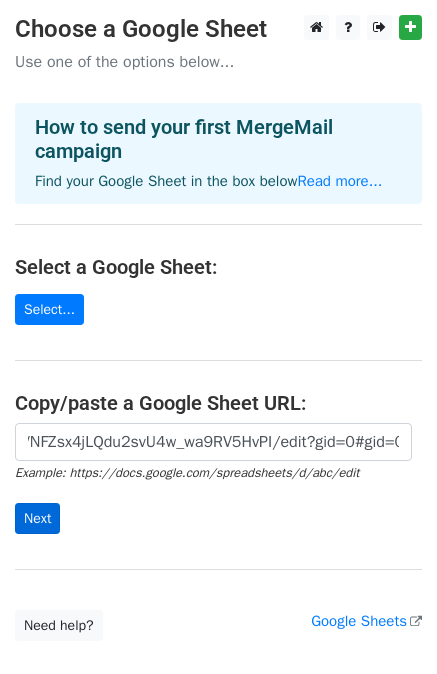 scroll, scrollTop: 0, scrollLeft: 0, axis: both 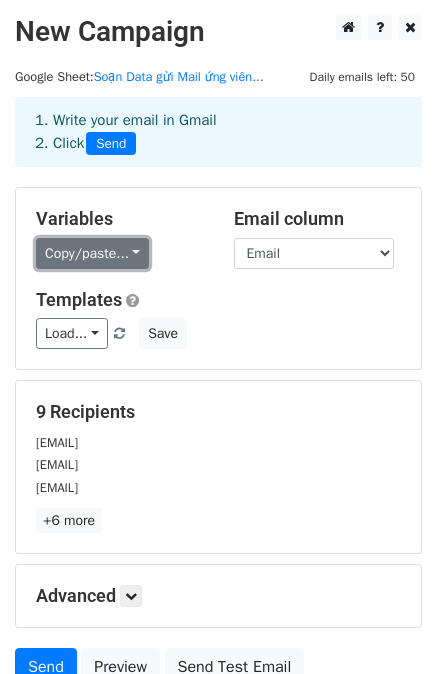 click on "Copy/paste..." at bounding box center (92, 253) 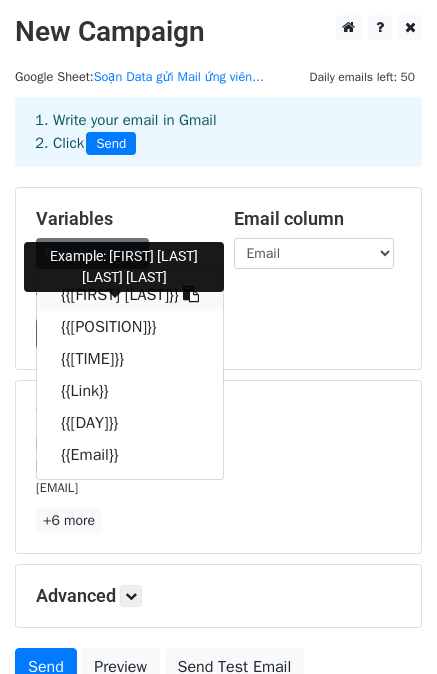 click on "{{[FIRST] [LAST]}}" at bounding box center (130, 295) 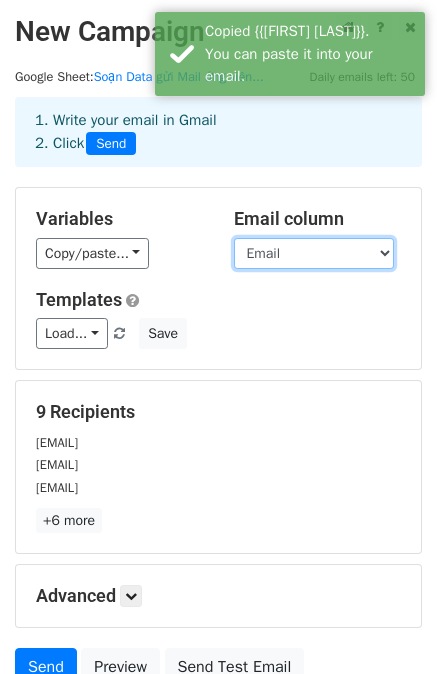 click on "[FIRST] [LAST]
[POSITION]
[TIME]
[LINK]
[DAY]
[EMAIL]" at bounding box center (314, 253) 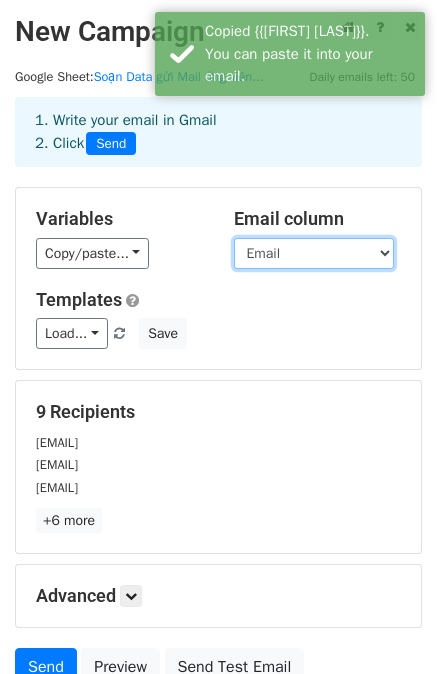 click on "[FIRST] [LAST]
[POSITION]
[TIME]
[LINK]
[DAY]
[EMAIL]" at bounding box center (314, 253) 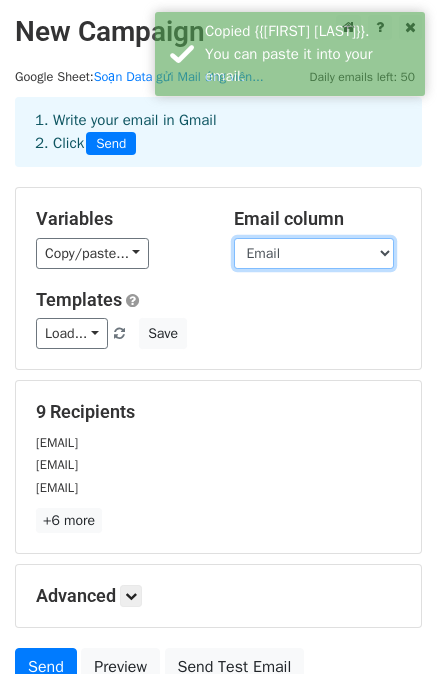 click on "[FIRST] [LAST]
[POSITION]
[TIME]
[LINK]
[DAY]
[EMAIL]" at bounding box center (314, 253) 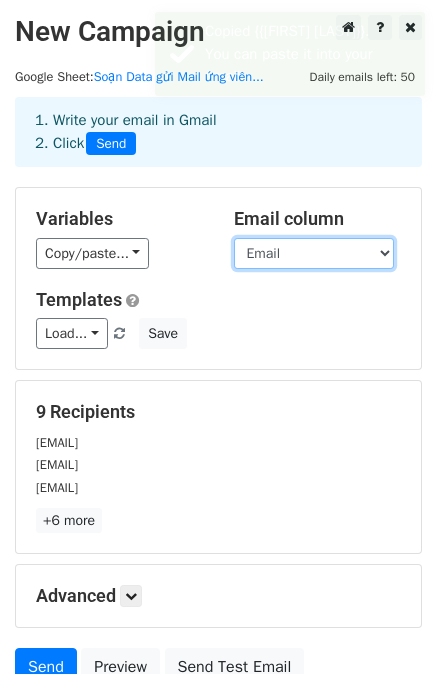click on "[FIRST] [LAST]
[POSITION]
[TIME]
[LINK]
[DAY]
[EMAIL]" at bounding box center (314, 253) 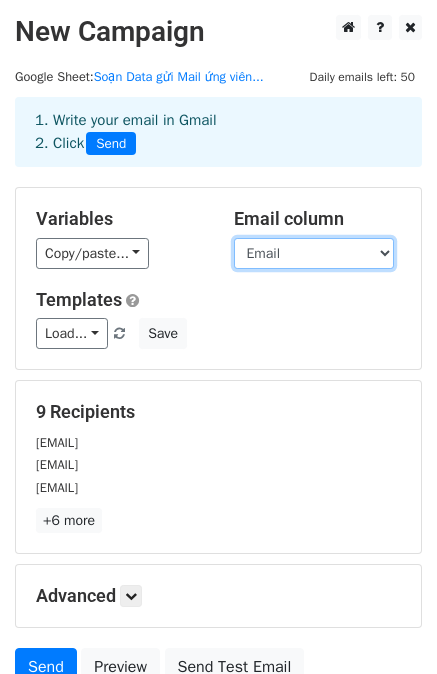 click on "[FIRST] [LAST]
[POSITION]
[TIME]
[LINK]
[DAY]
[EMAIL]" at bounding box center [314, 253] 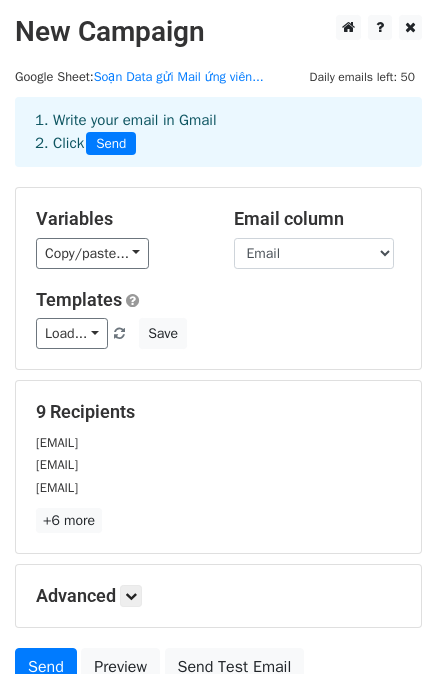 click on "Load...
No templates saved
Save" at bounding box center (218, 333) 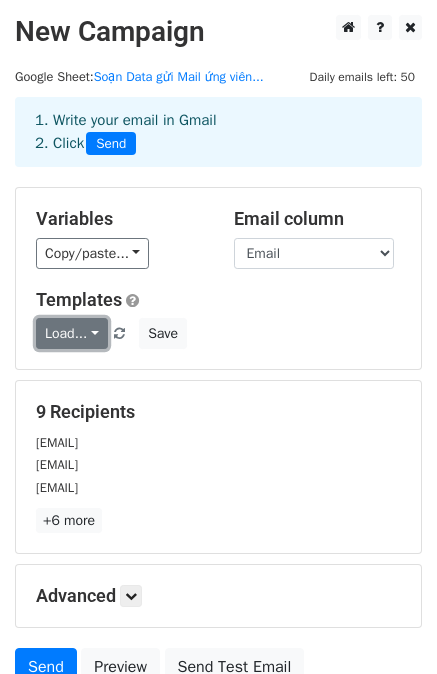 click on "Load..." at bounding box center [72, 333] 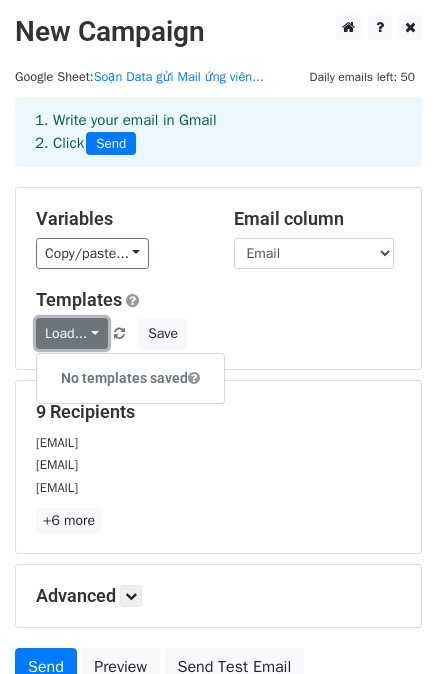 click on "Load..." at bounding box center [72, 333] 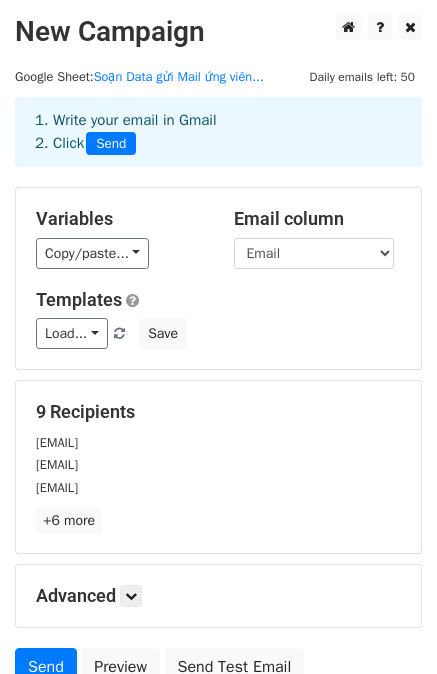 click on "Load...
No templates saved
Save" at bounding box center (218, 333) 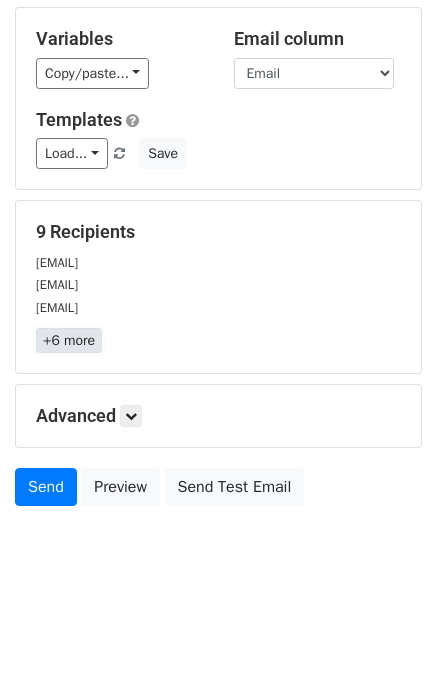 click on "+6 more" at bounding box center (69, 340) 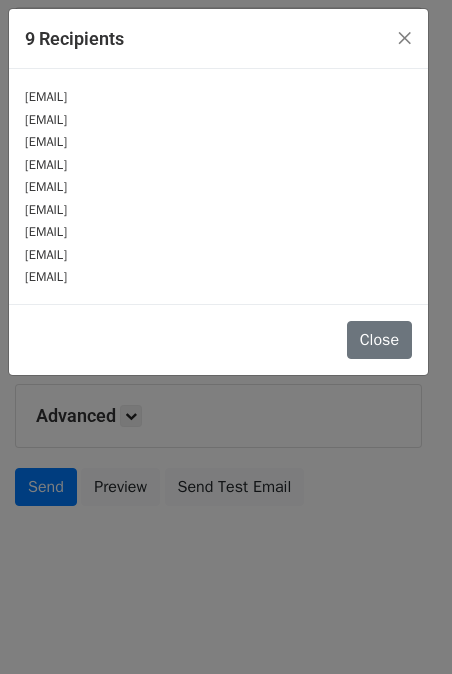 drag, startPoint x: 122, startPoint y: 149, endPoint x: 132, endPoint y: 240, distance: 91.5478 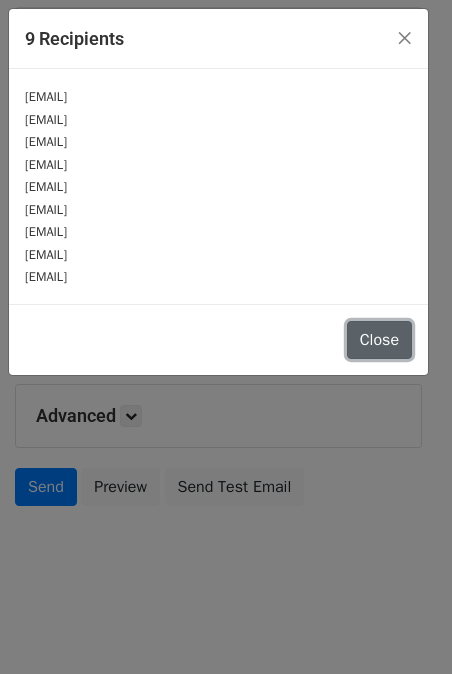 click on "Close" at bounding box center [379, 340] 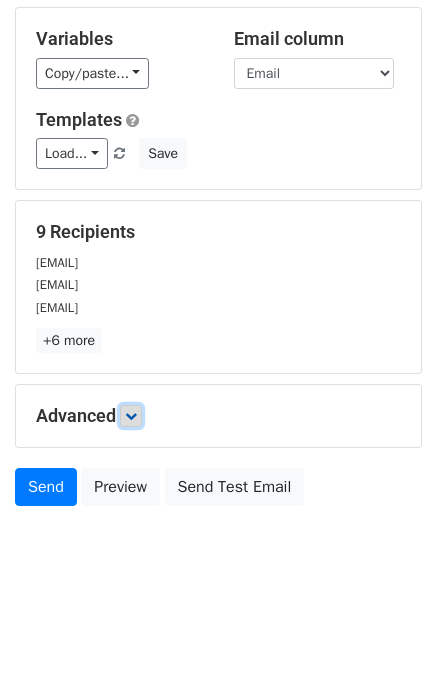 click at bounding box center (131, 416) 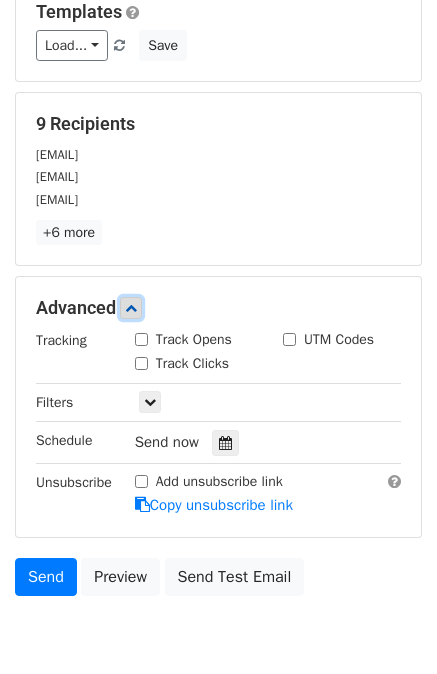 scroll, scrollTop: 374, scrollLeft: 0, axis: vertical 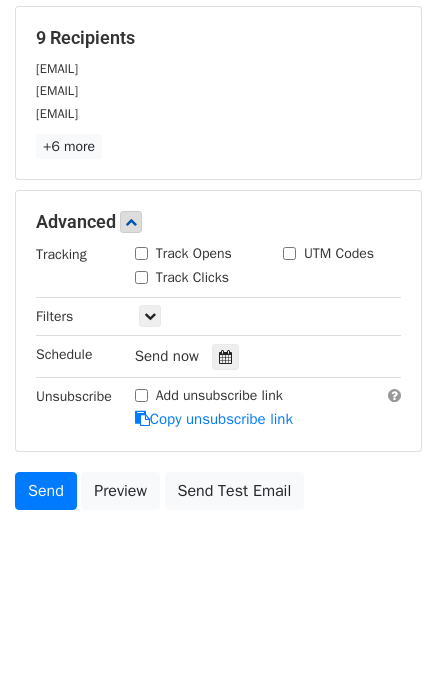 click on "Track Opens" at bounding box center [194, 253] 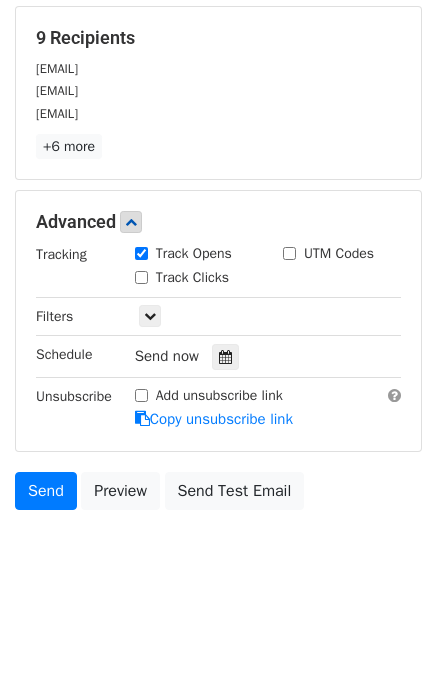 click on "Track Clicks" at bounding box center (192, 277) 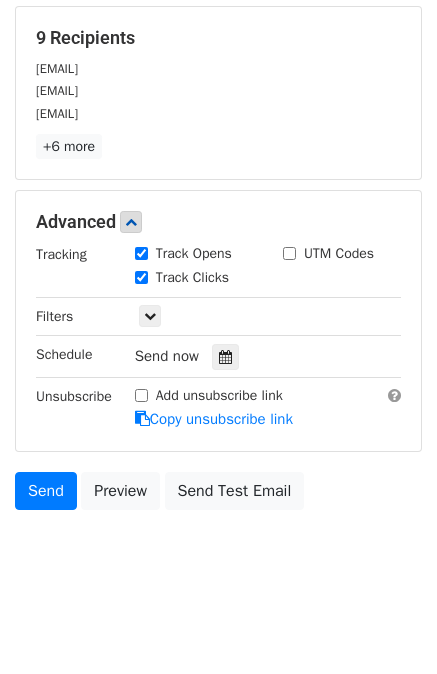 click on "UTM Codes" at bounding box center [328, 253] 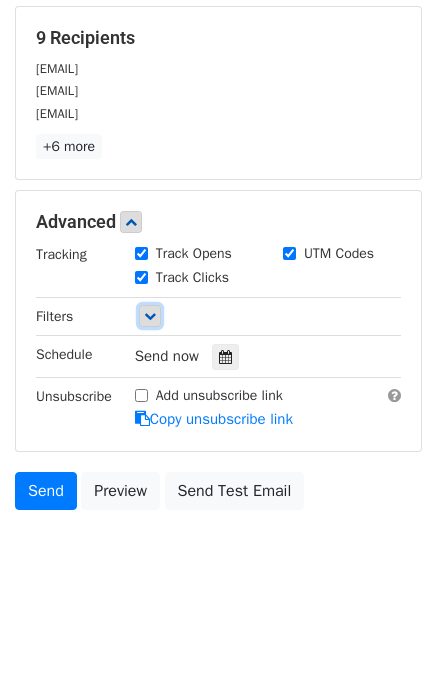 click at bounding box center [150, 316] 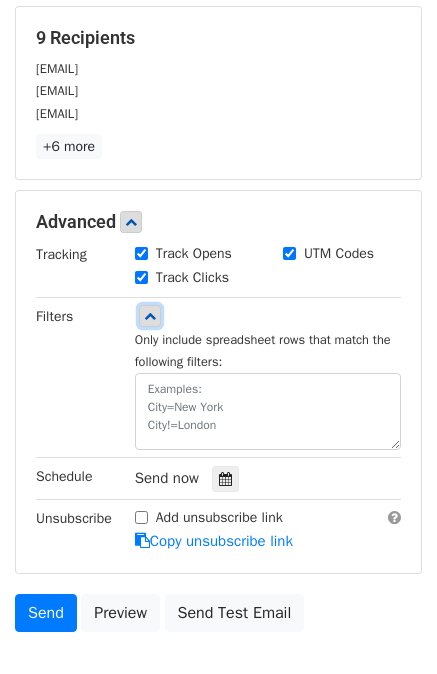 click at bounding box center (150, 316) 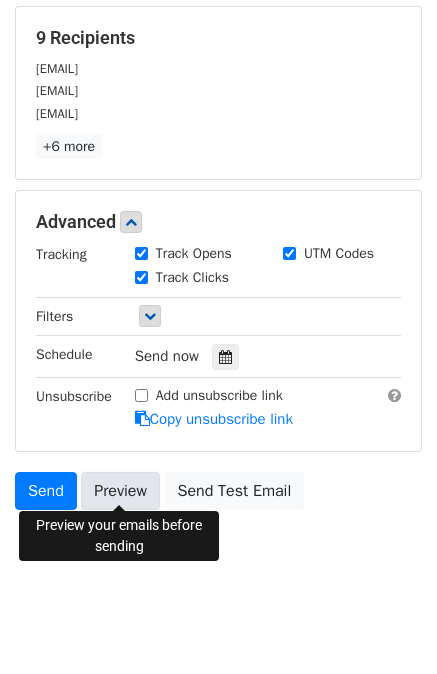 click on "Preview" at bounding box center [120, 491] 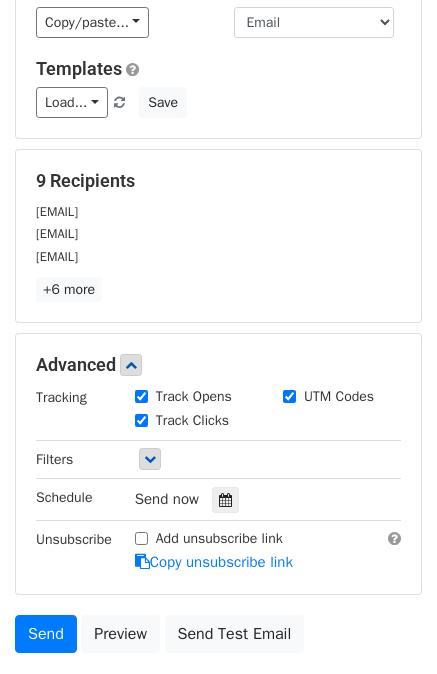 scroll, scrollTop: 374, scrollLeft: 0, axis: vertical 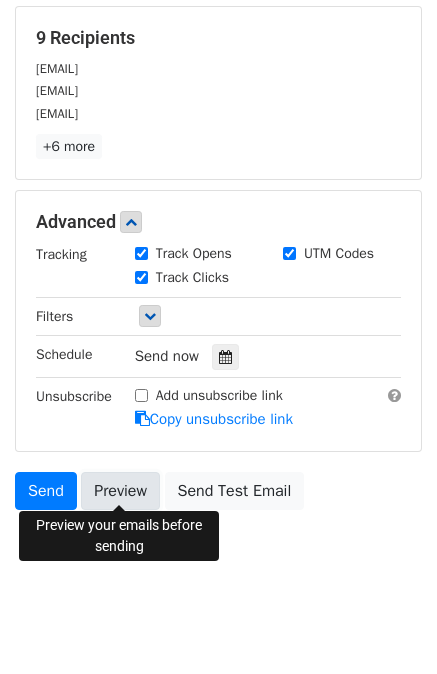 click on "Preview" at bounding box center [120, 491] 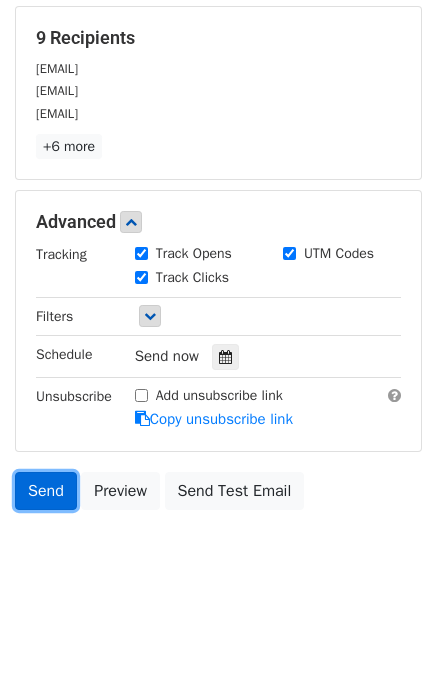 click on "Send" at bounding box center [46, 491] 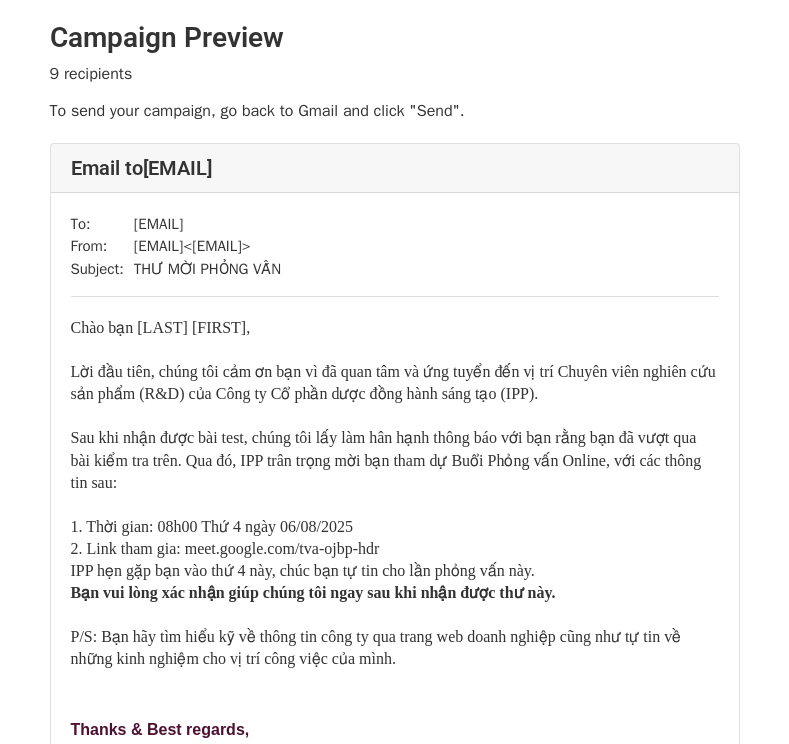 scroll, scrollTop: 0, scrollLeft: 0, axis: both 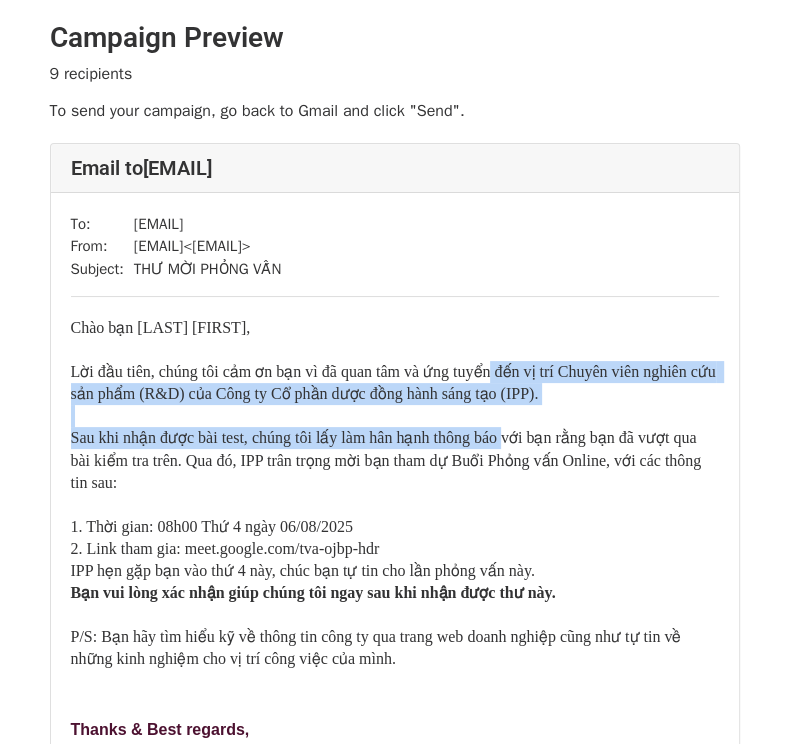 click on "Chào bạn Phạm Thị Thủy Lệ, Lời đầu tiên, chúng tôi cảm ơn bạn vì đã quan tâm và ứng tuyển đến vị trí Chuyên viên nghiên cứu sản phẩm (R&D) của Công ty Cổ phần dược đồng hành sáng tạo (IPP). Sau khi nhận được bài test, chúng tôi lấy làm hân hạnh thông báo với bạn rằng bạn đã vượt qua bài kiểm tra trên. Qua đó, IPP trân trọng mời bạn tham dự Buổi Phỏng vấn Online, với các thông tin sau: 1. Thời gian: 08h00 Thứ 4 ngày 06/08/2025 2. Link tham gia: meet.google.com/tva-ojbp-hdr IPP hẹn gặp bạn vào thứ 4 này, chúc bạn tự tin cho lần phỏng vấn này. Bạn vui lòng xác nhận giúp chúng tôi ngay sau khi nhận được thư này. P/S: Bạn hãy tìm hiểu kỹ về thông tin công ty qua trang web doanh nghiệp cũng như tự tin về những kinh nghiệm cho vị trí công việc của mình." at bounding box center (395, 493) 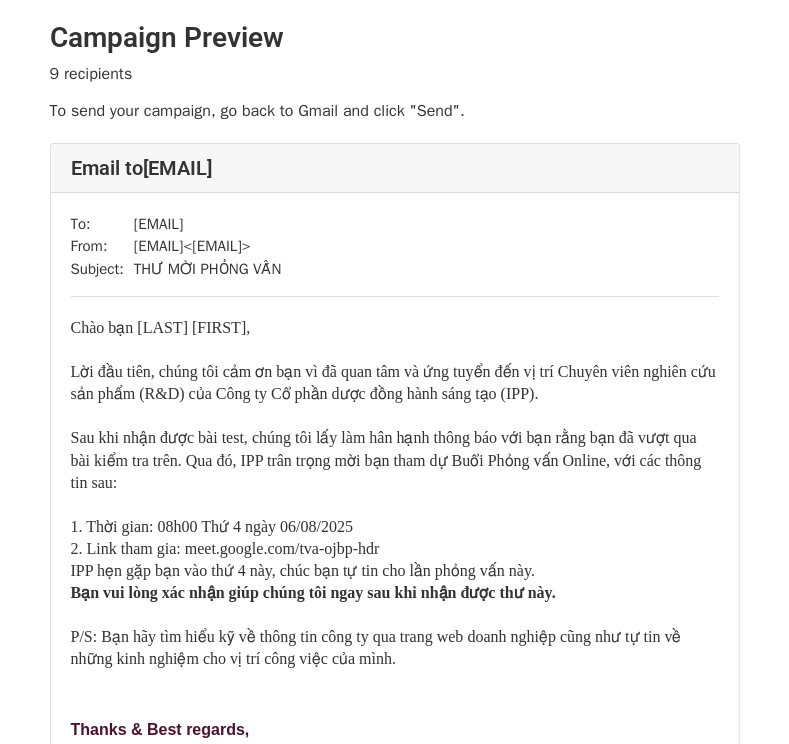 click on "1. Thời gian: 08h00 Thứ 4 ngày 06/08/2025" at bounding box center (395, 527) 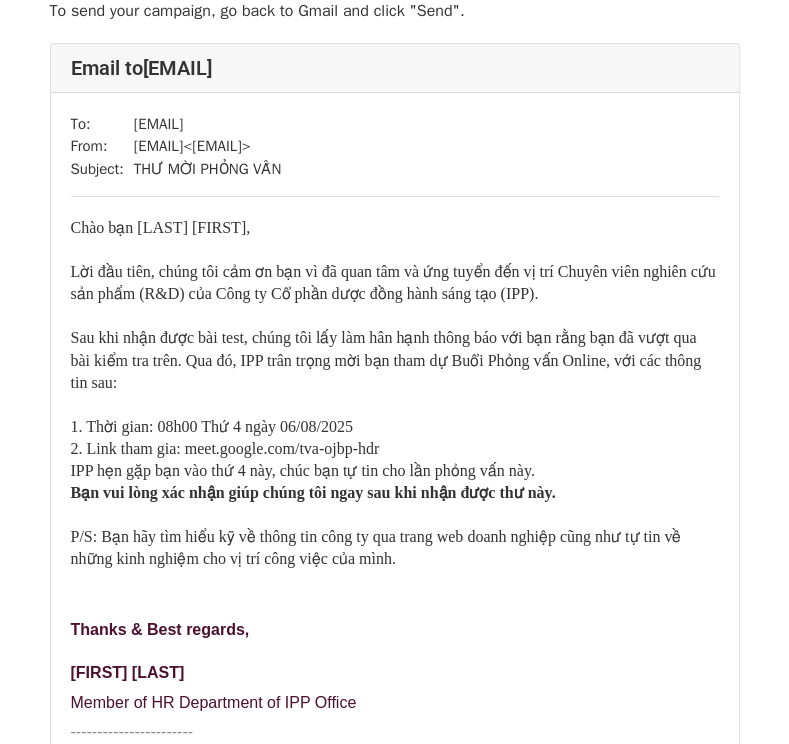 scroll, scrollTop: 0, scrollLeft: 0, axis: both 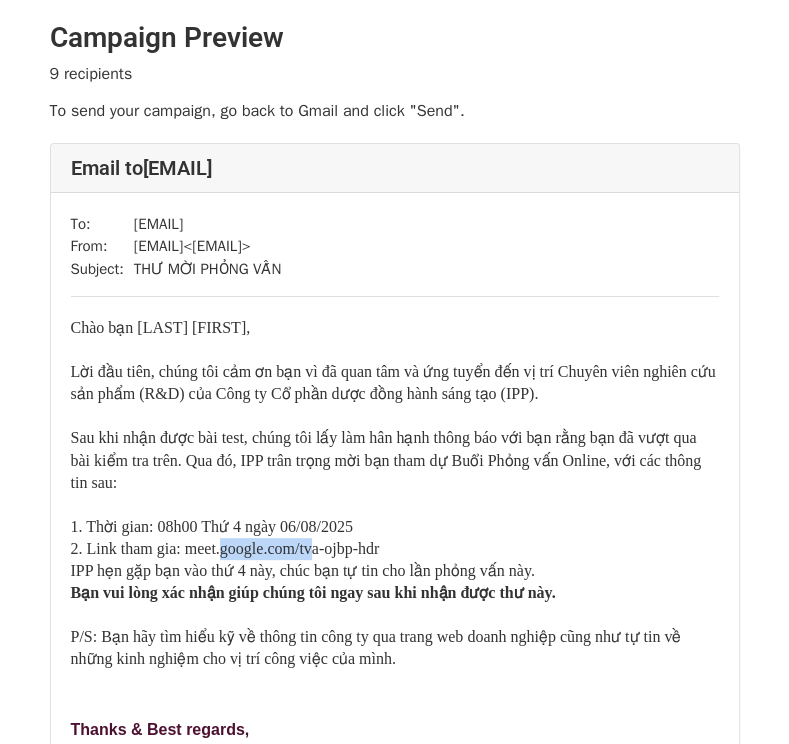 click on "2. Link tham gia: meet.google.com/tva-ojbp-hdr" at bounding box center [395, 549] 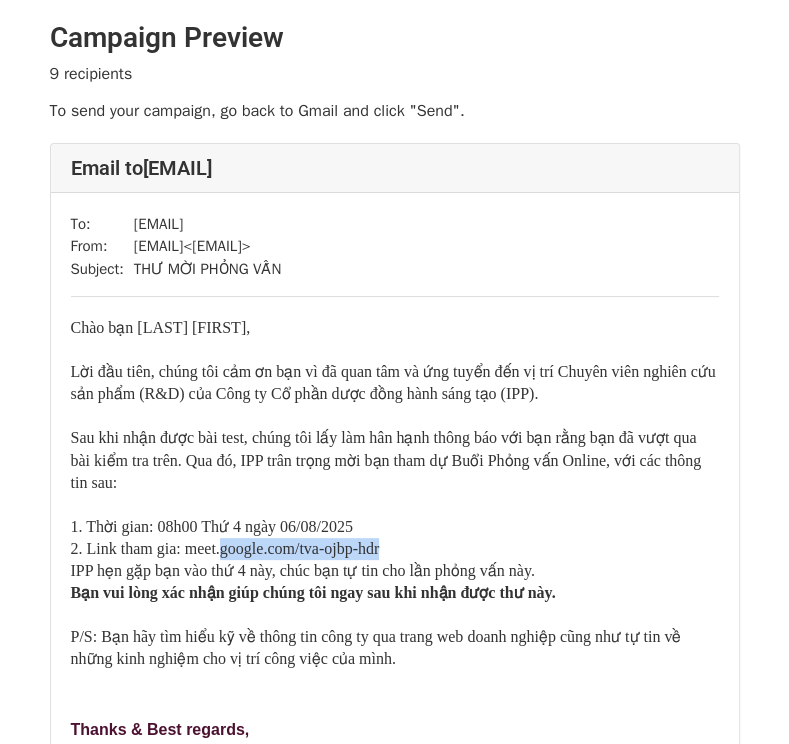 click on "2. Link tham gia: meet.google.com/tva-ojbp-hdr" at bounding box center [395, 549] 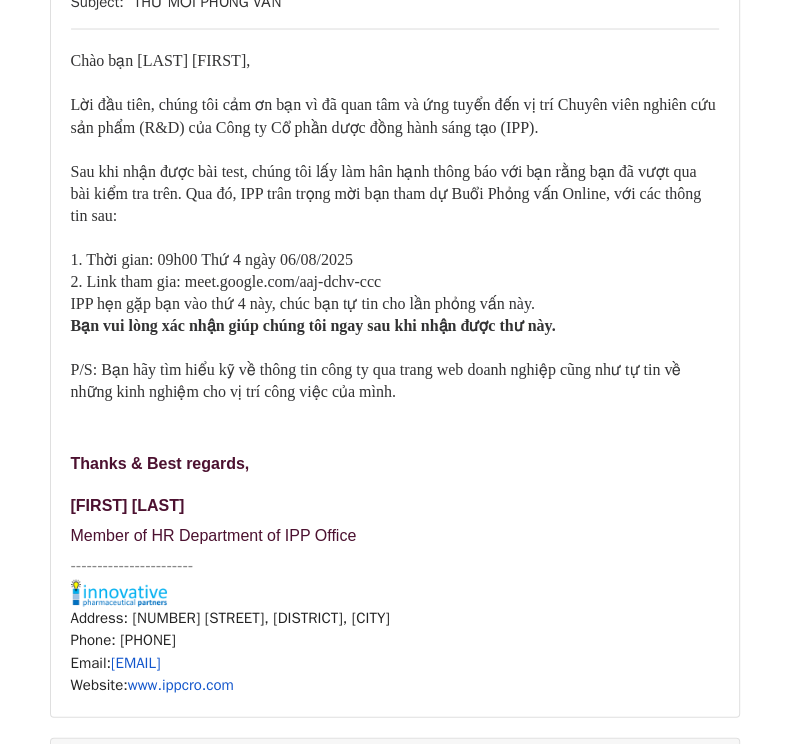 scroll, scrollTop: 1900, scrollLeft: 0, axis: vertical 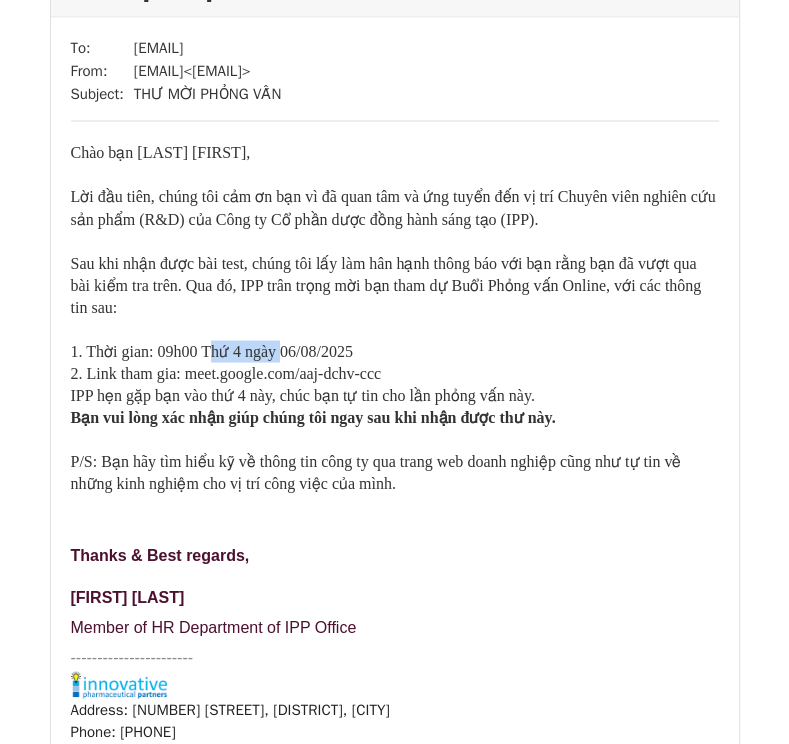 drag, startPoint x: 220, startPoint y: 315, endPoint x: 477, endPoint y: 316, distance: 257.00195 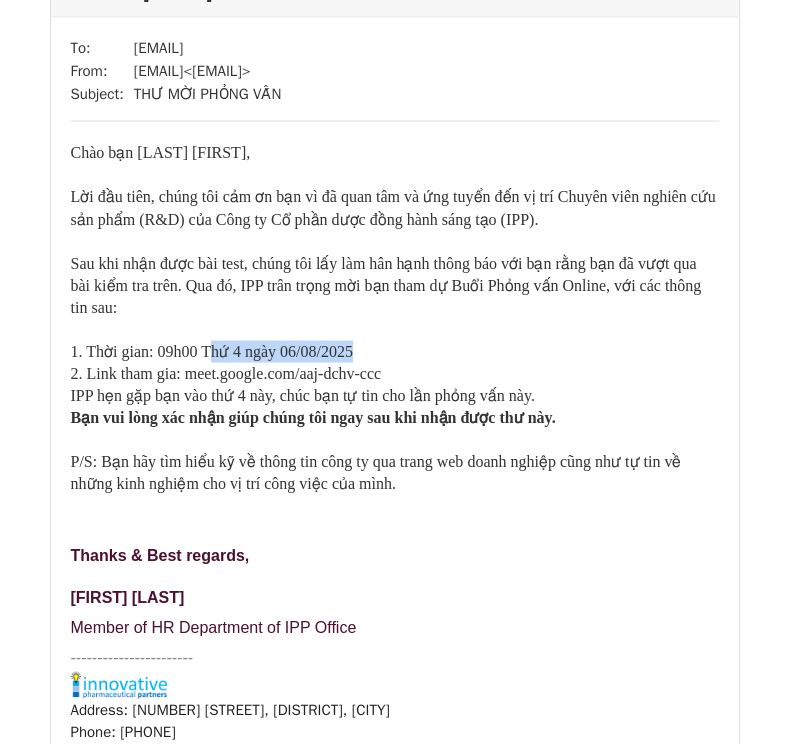 click on "1. Thời gian: 09h30 Thứ 4 ngày 06/08/2025" at bounding box center [395, -1373] 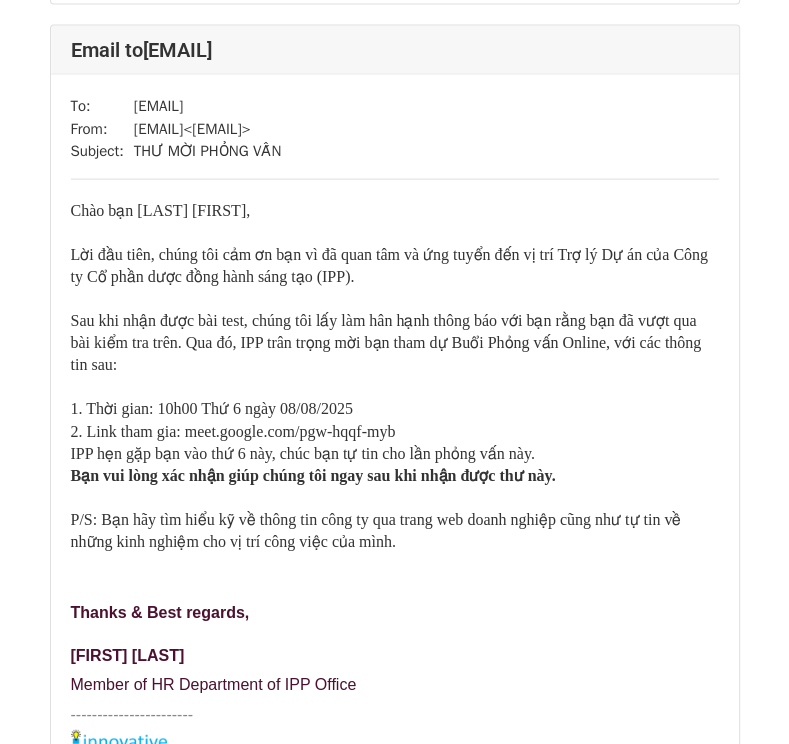 scroll, scrollTop: 6200, scrollLeft: 0, axis: vertical 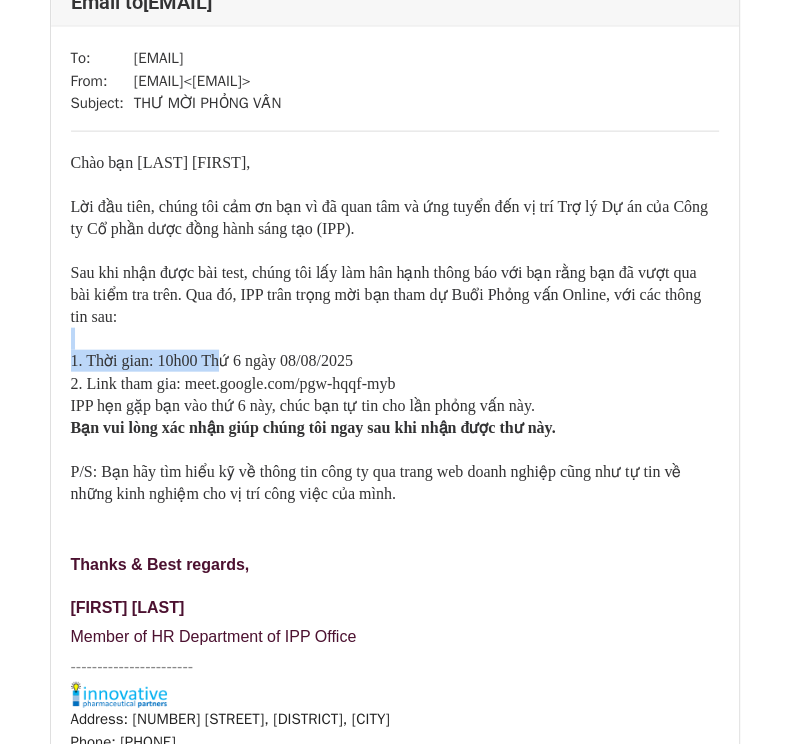 drag, startPoint x: 214, startPoint y: 315, endPoint x: 437, endPoint y: 291, distance: 224.28777 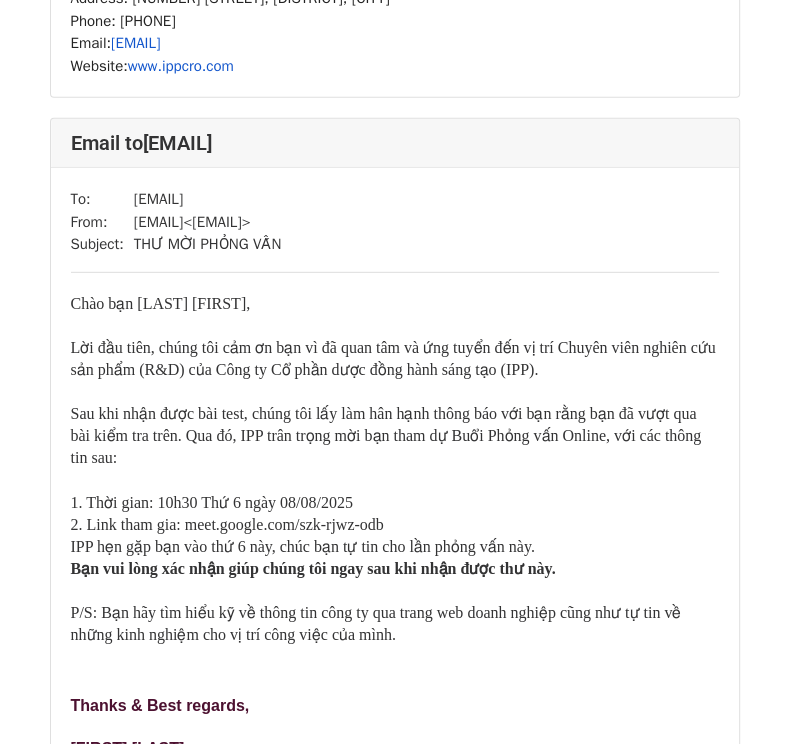 scroll, scrollTop: 7000, scrollLeft: 0, axis: vertical 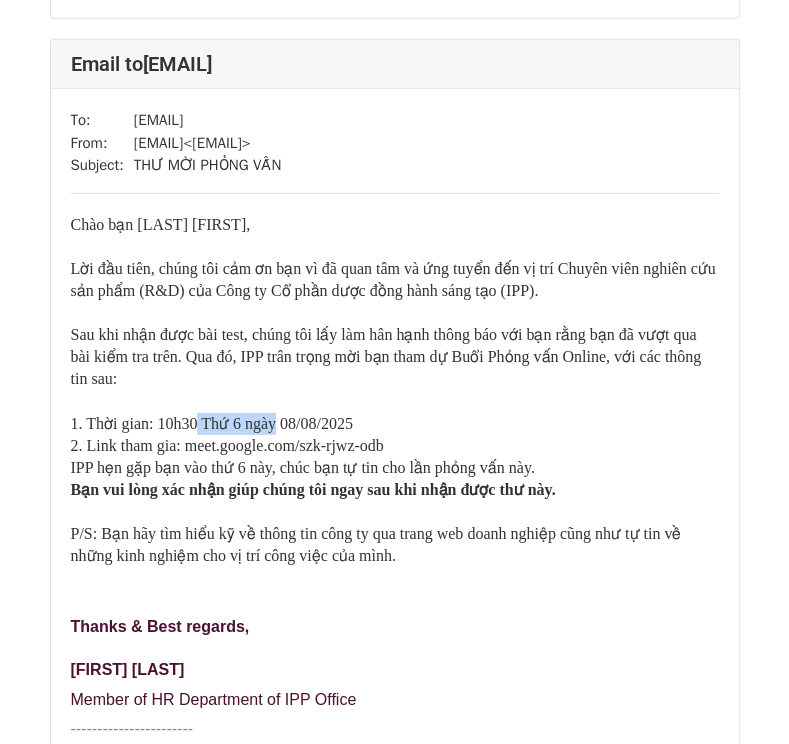 drag, startPoint x: 452, startPoint y: 357, endPoint x: 528, endPoint y: 351, distance: 76.23647 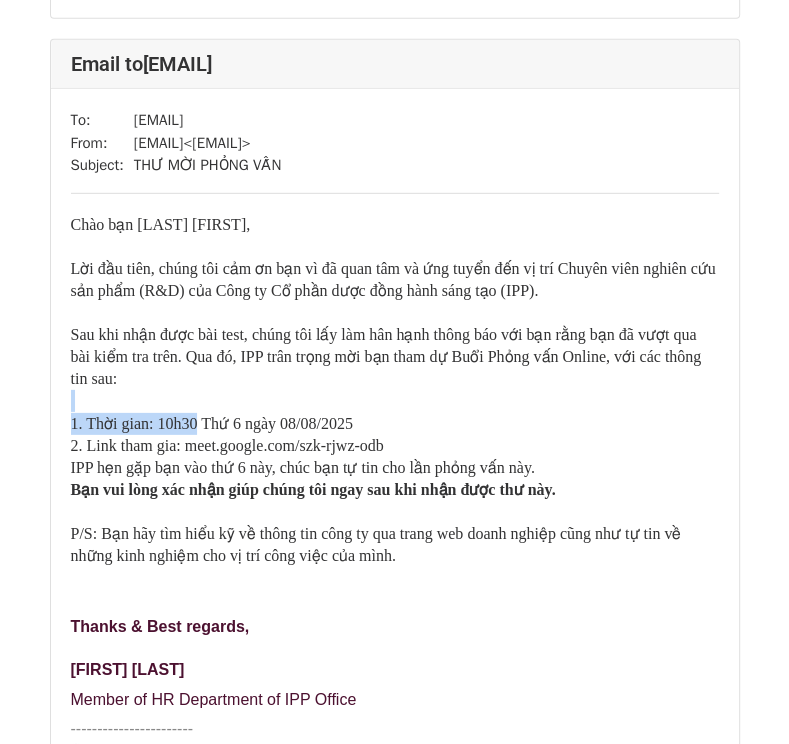 click at bounding box center [395, -6495] 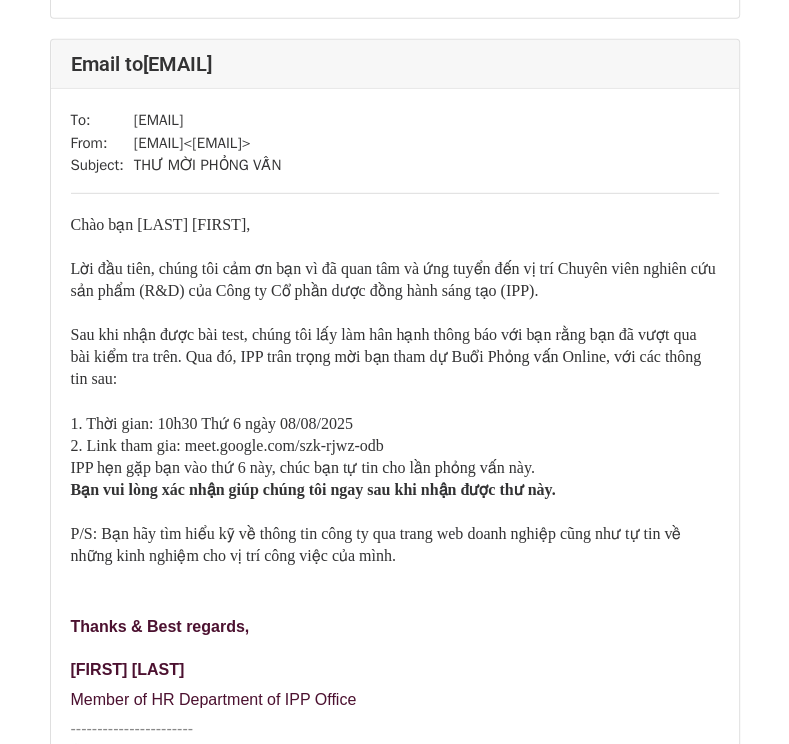 click at bounding box center (395, -6495) 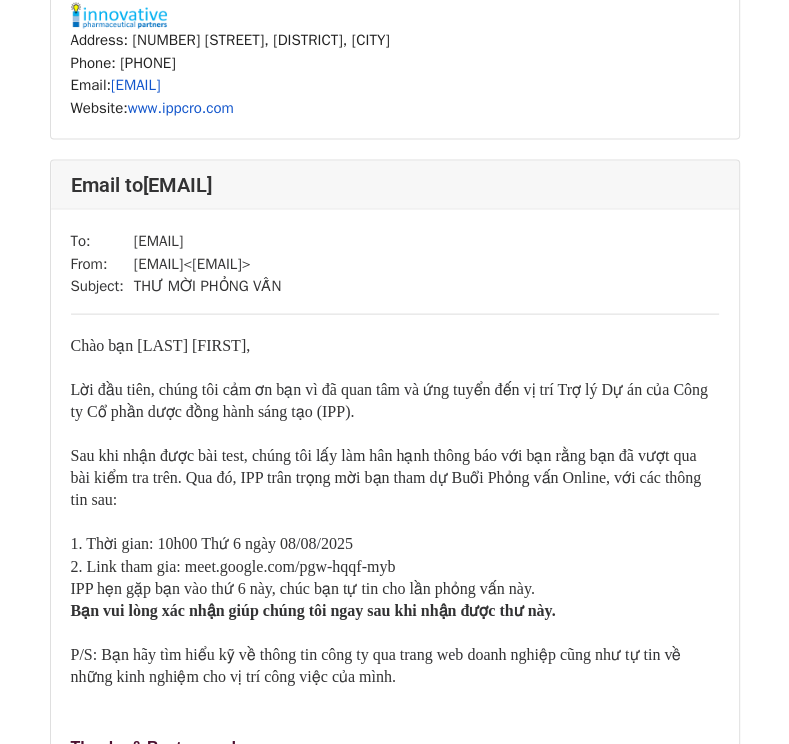 scroll, scrollTop: 5869, scrollLeft: 0, axis: vertical 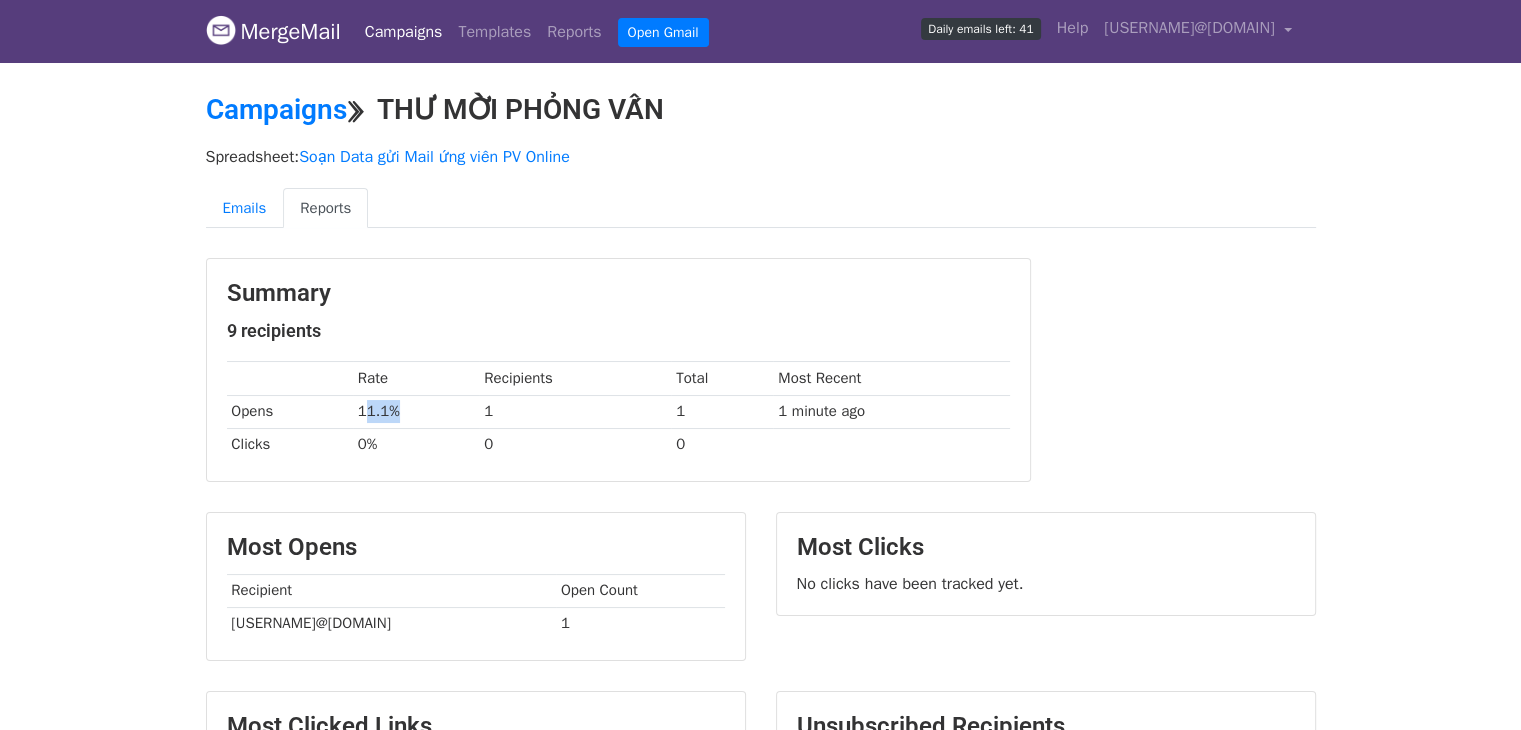 drag, startPoint x: 377, startPoint y: 406, endPoint x: 592, endPoint y: 403, distance: 215.02094 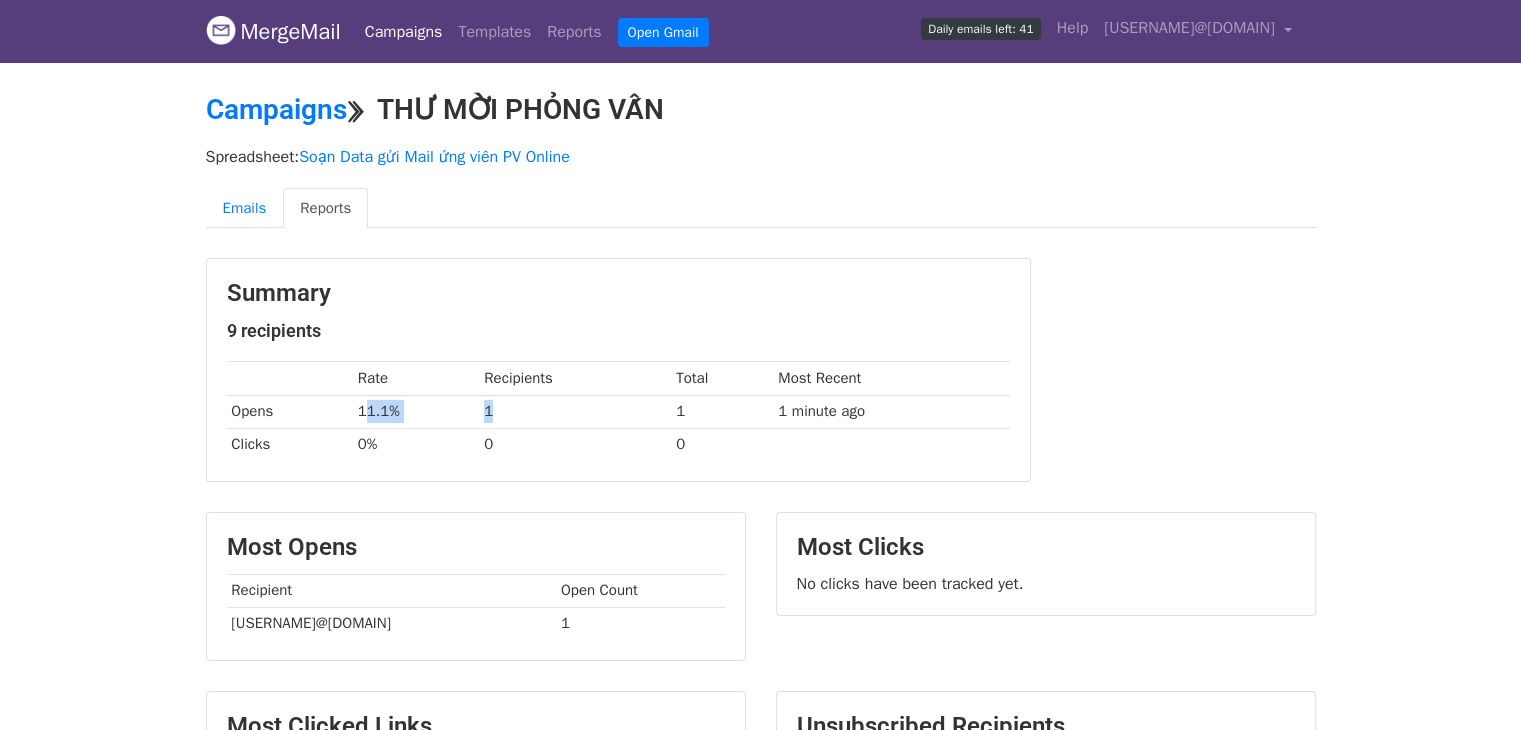 click on "1" at bounding box center (575, 411) 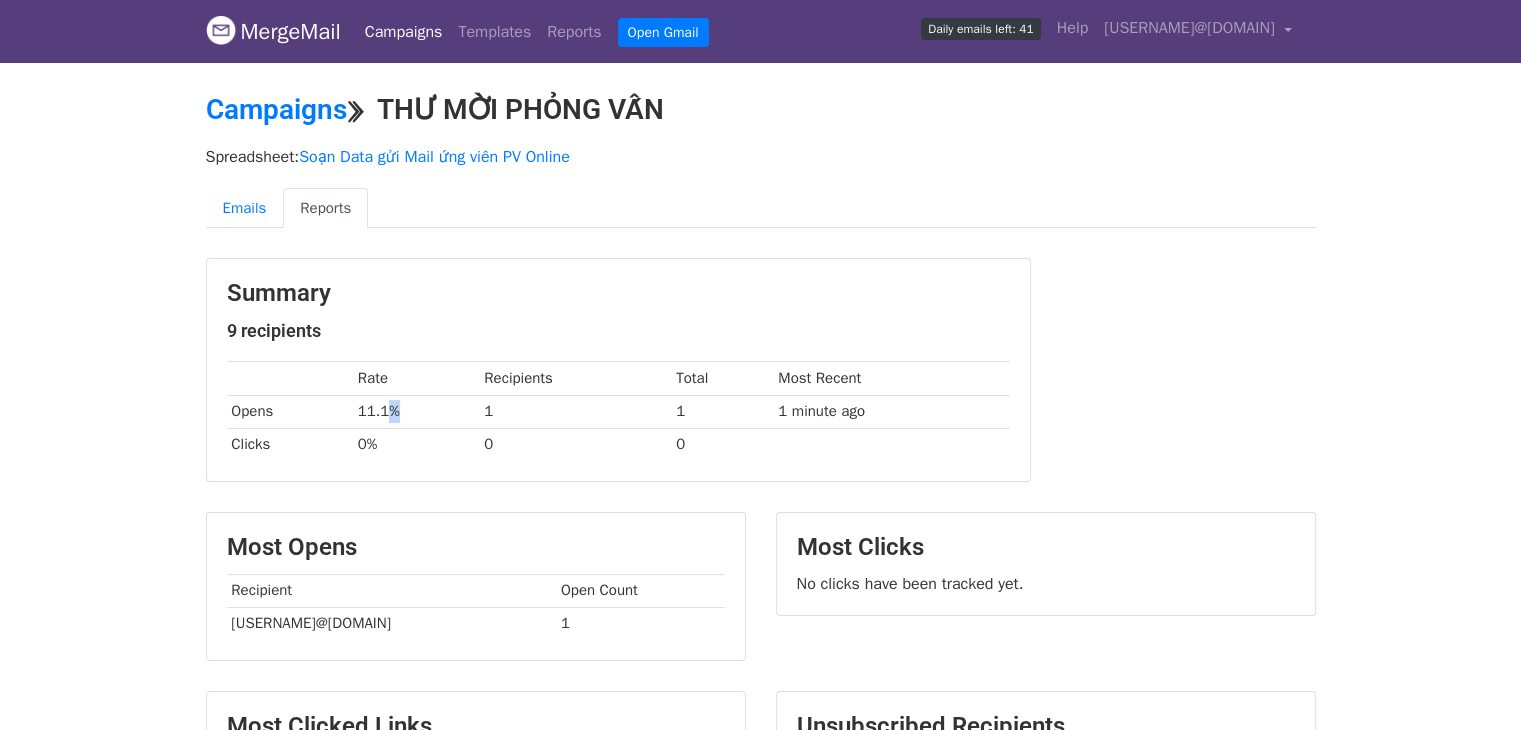drag, startPoint x: 390, startPoint y: 404, endPoint x: 738, endPoint y: 404, distance: 348 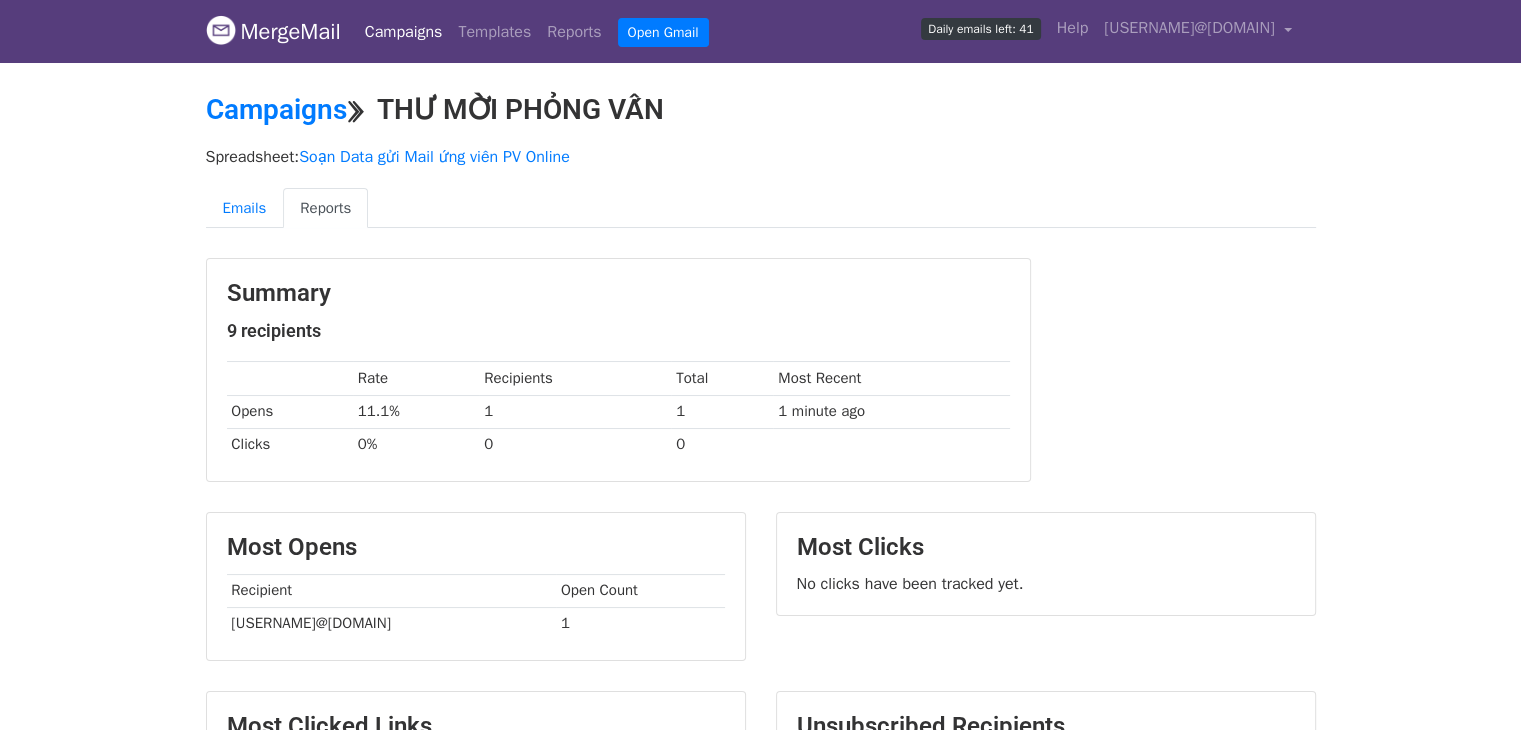 click on "1" at bounding box center [722, 411] 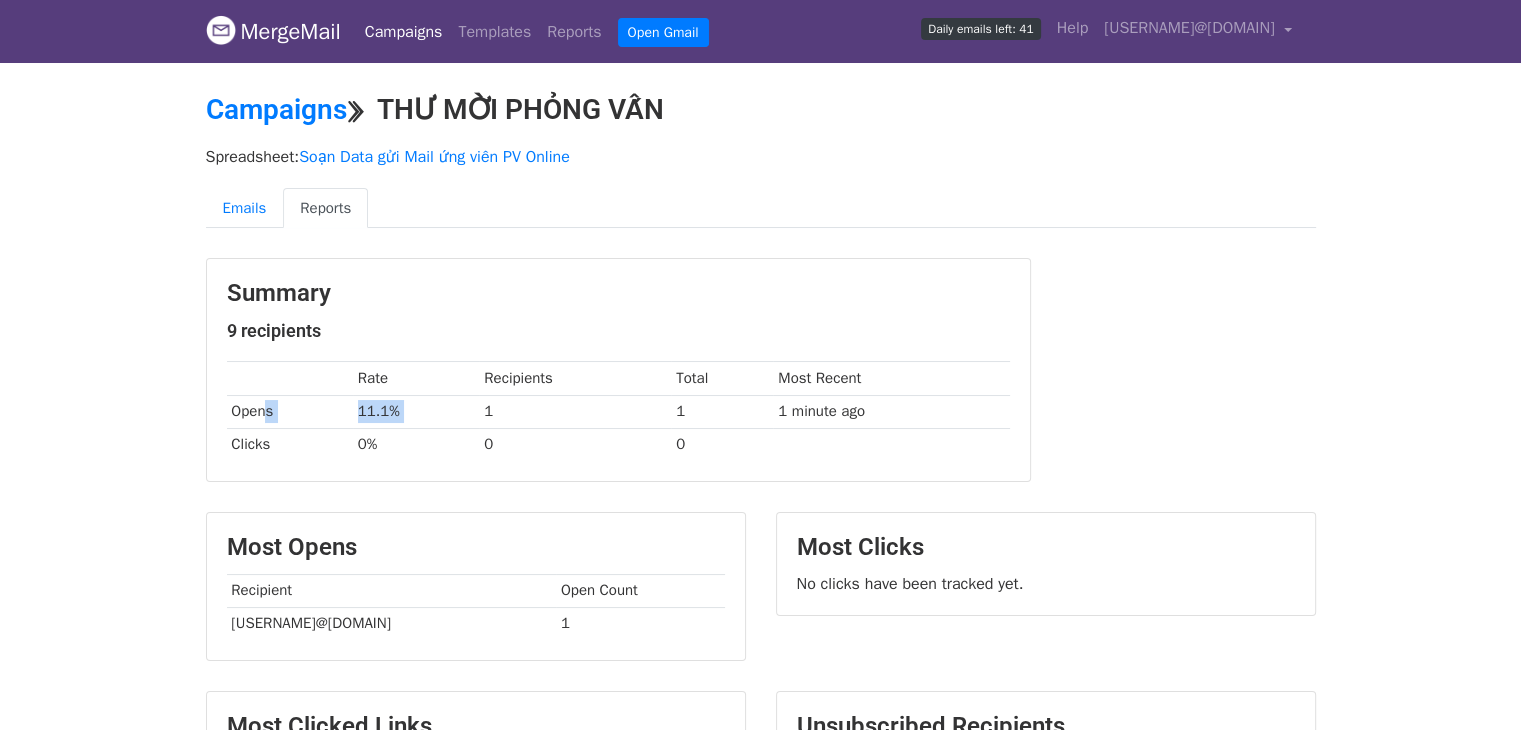 click on "Opens
11.1%
1
1
1 minute ago" at bounding box center [618, 411] 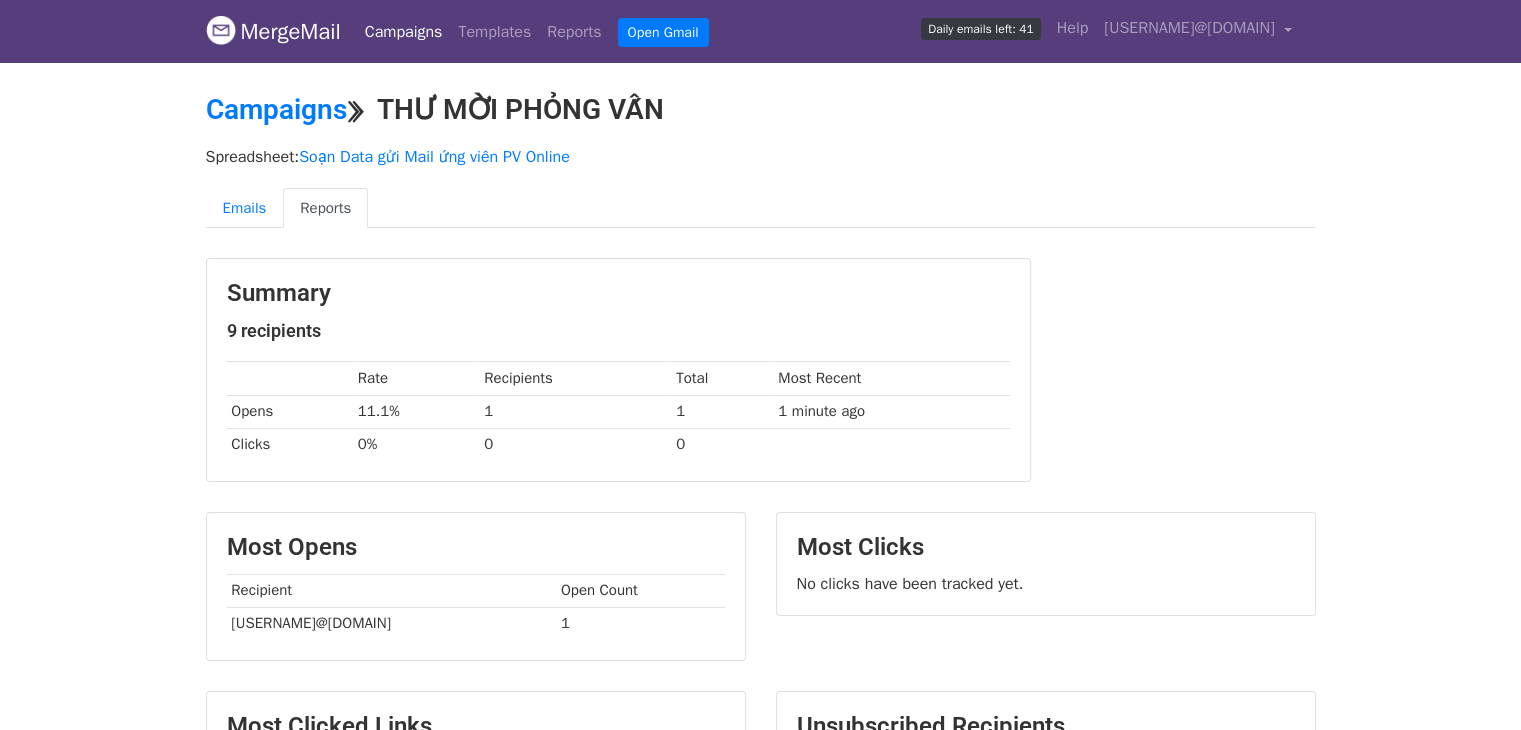 click on "1" at bounding box center (722, 411) 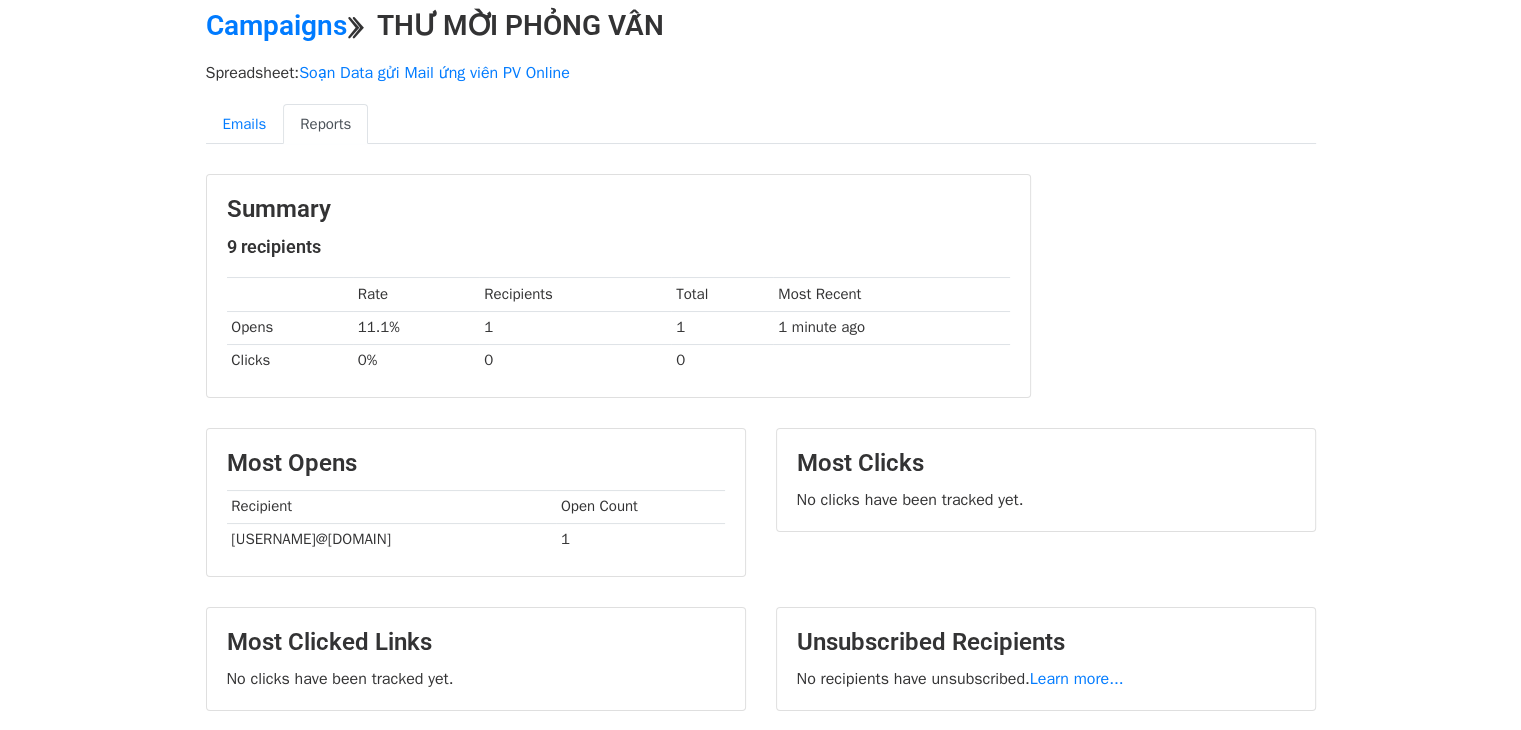 scroll, scrollTop: 0, scrollLeft: 0, axis: both 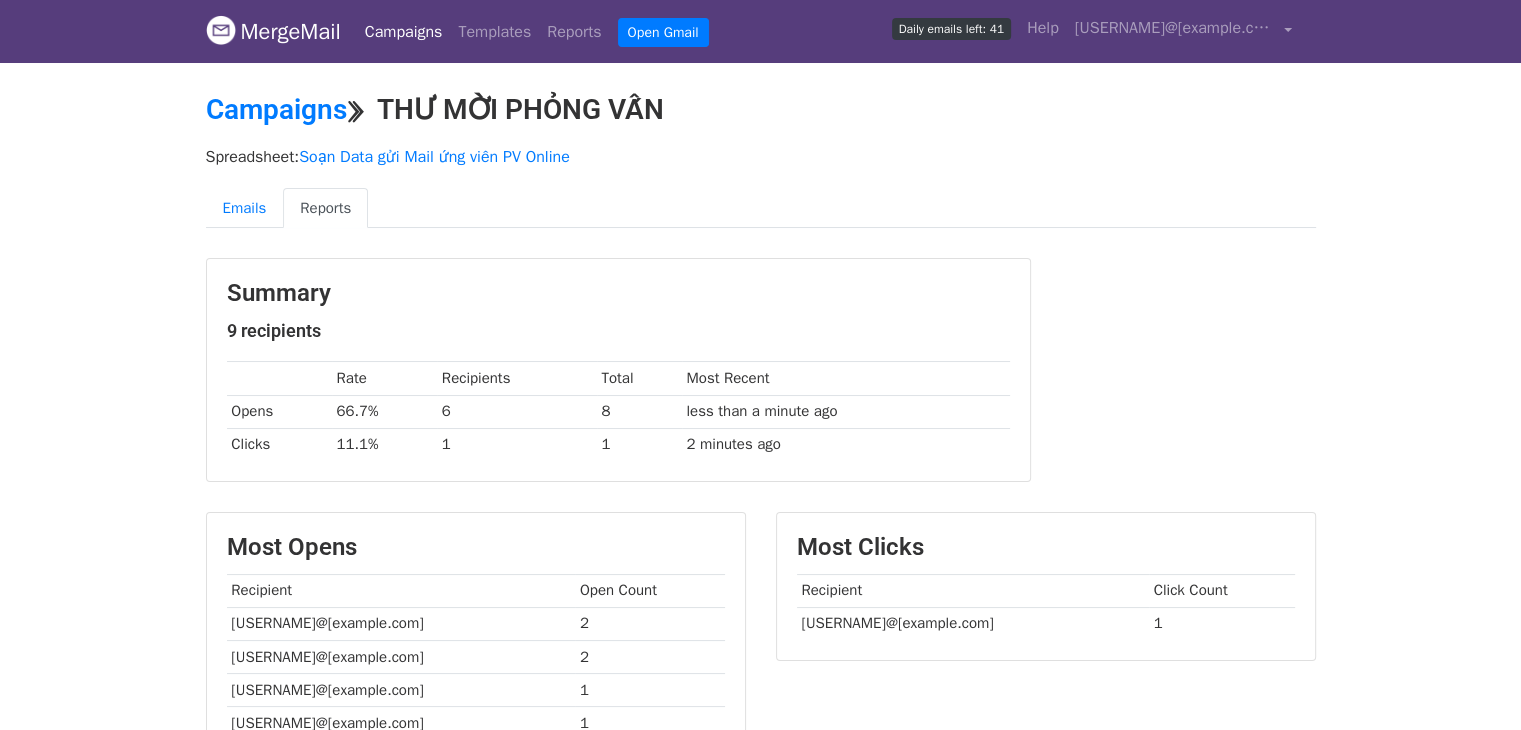 drag, startPoint x: 425, startPoint y: 405, endPoint x: 524, endPoint y: 405, distance: 99 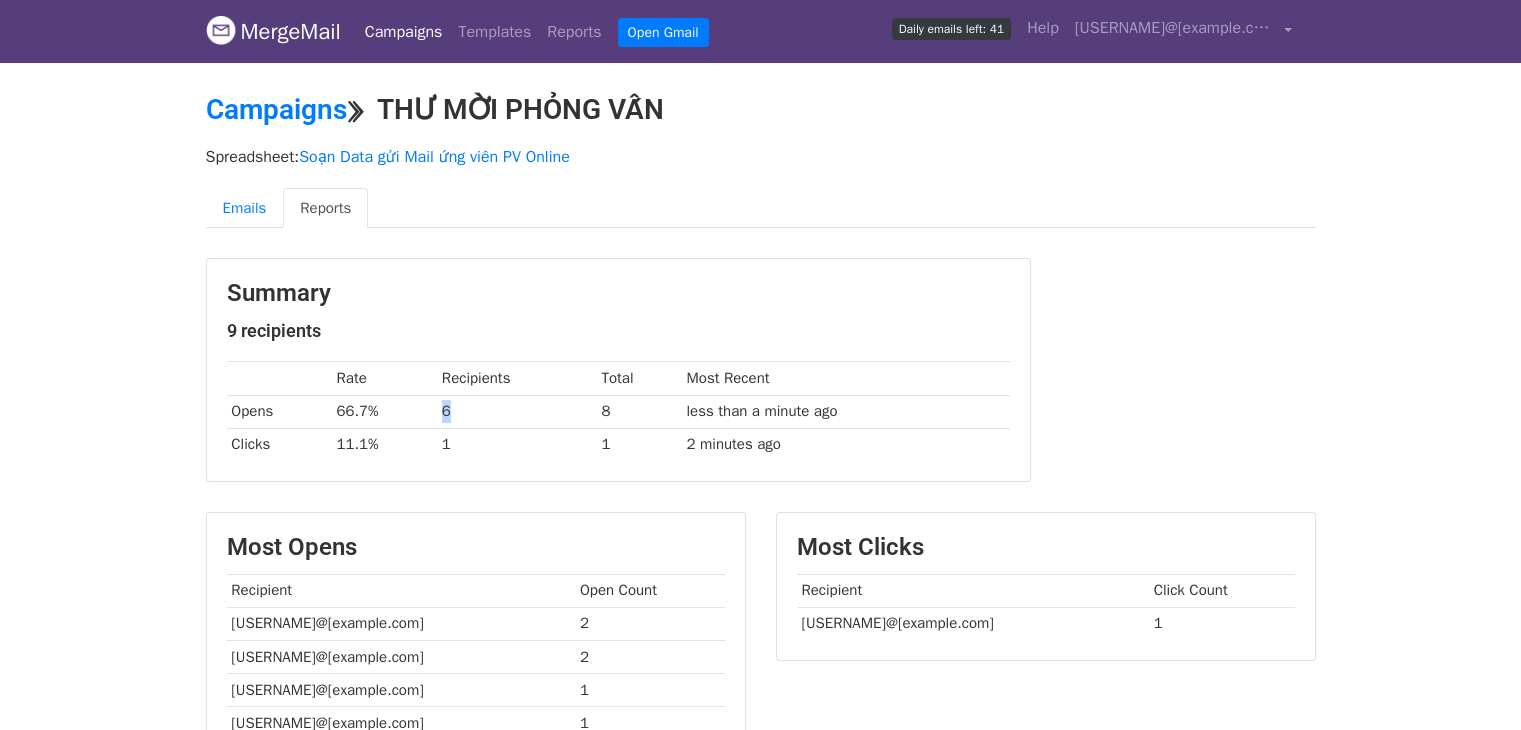 drag, startPoint x: 558, startPoint y: 405, endPoint x: 538, endPoint y: 405, distance: 20 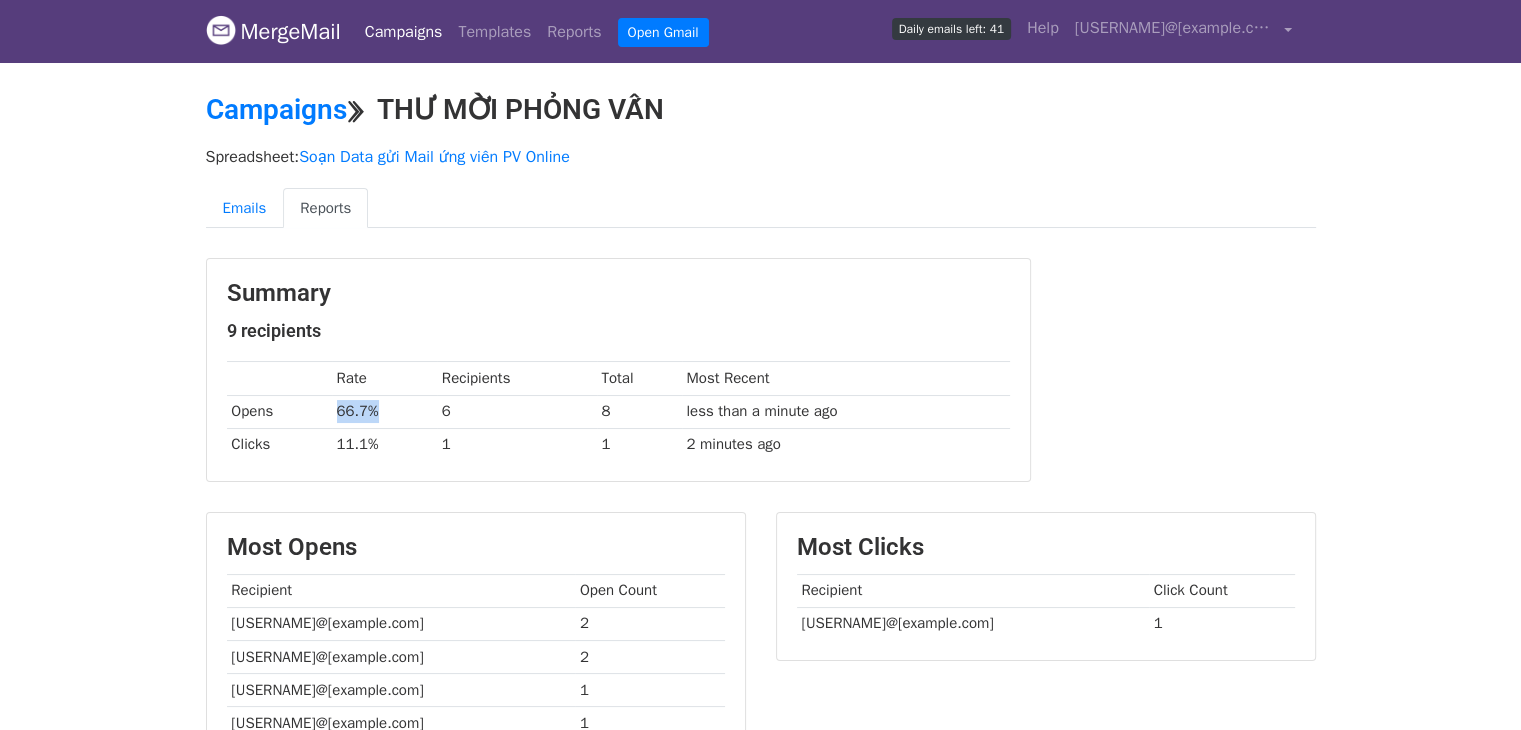 drag, startPoint x: 628, startPoint y: 412, endPoint x: 853, endPoint y: 407, distance: 225.05554 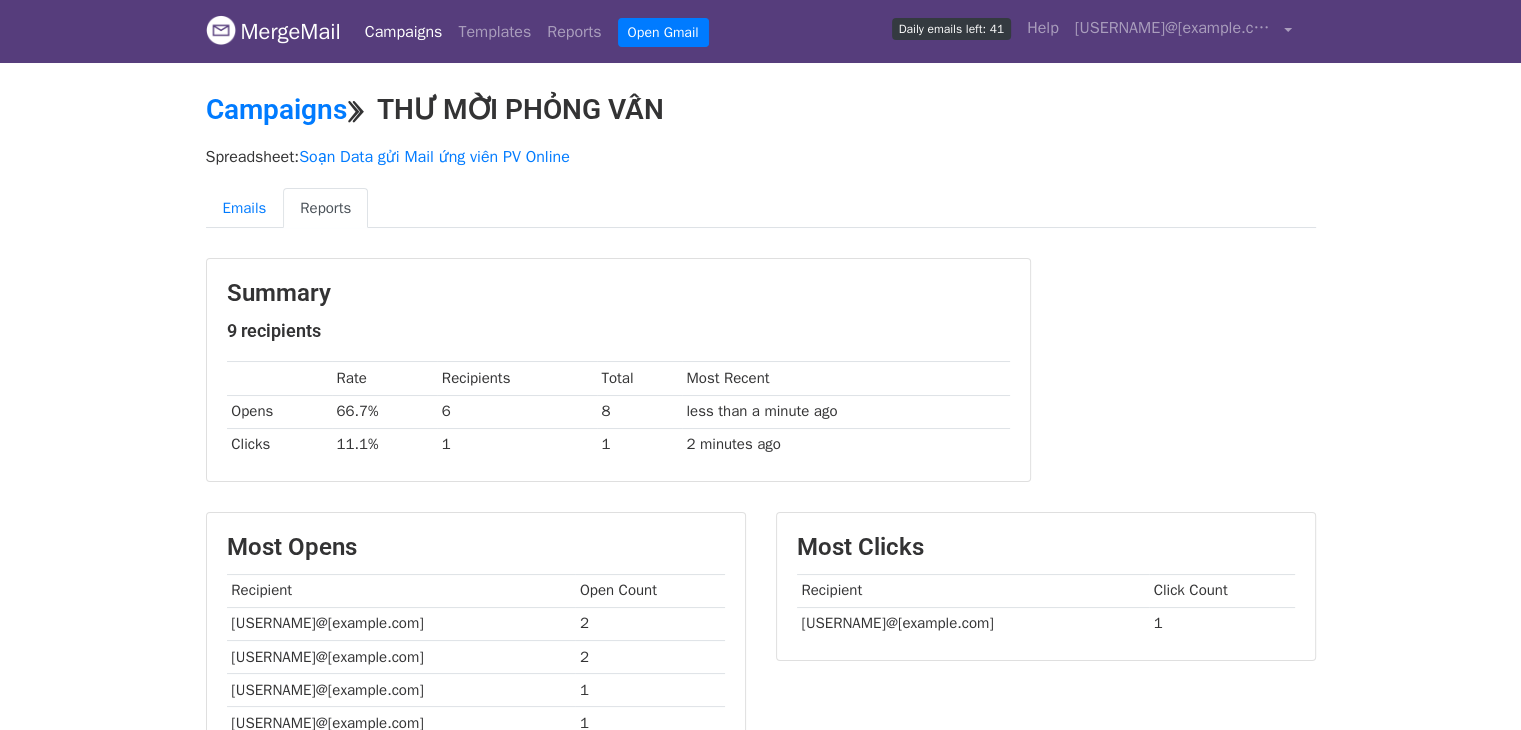 click on "less than a minute ago" at bounding box center (846, 411) 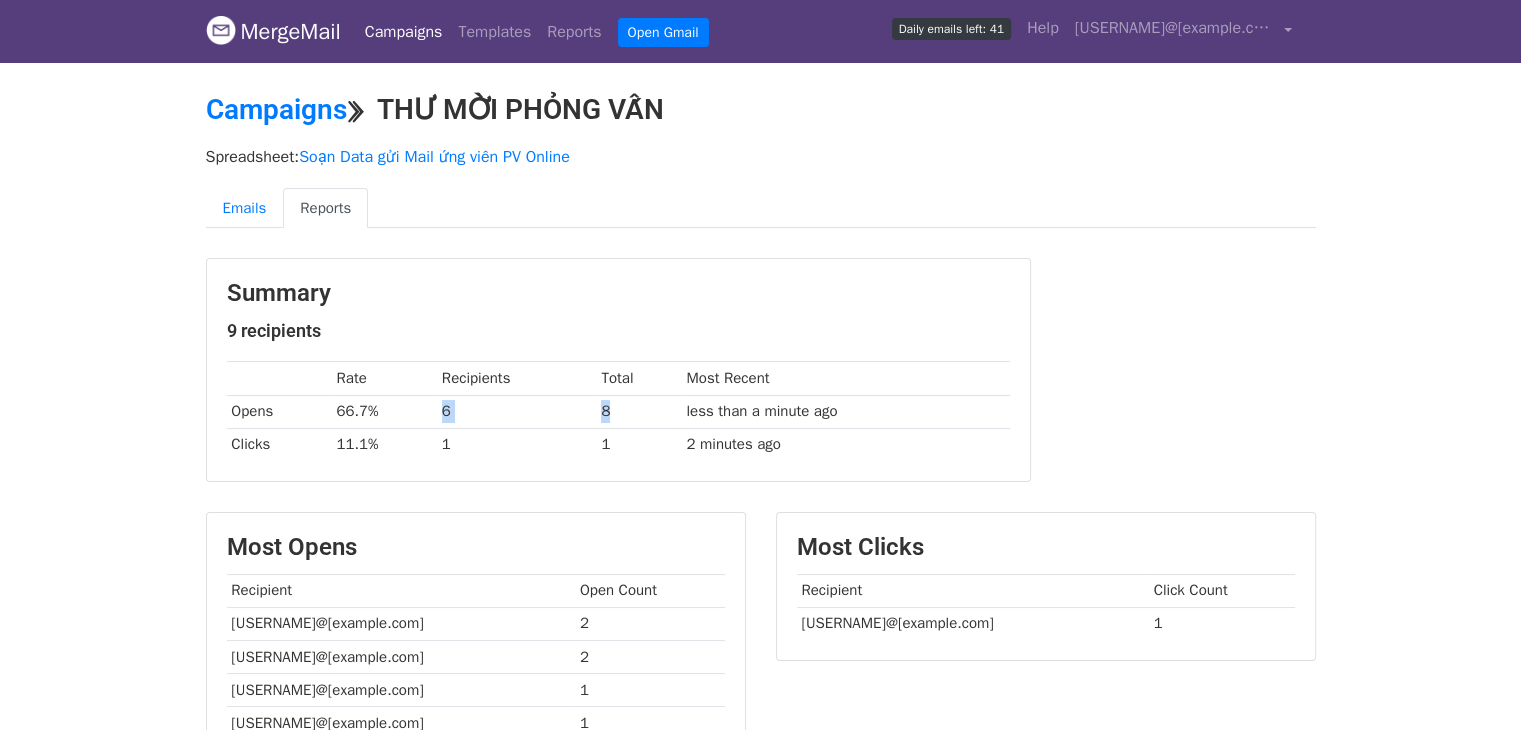 click on "Opens
66.7%
6
8
less than a minute ago" at bounding box center [618, 411] 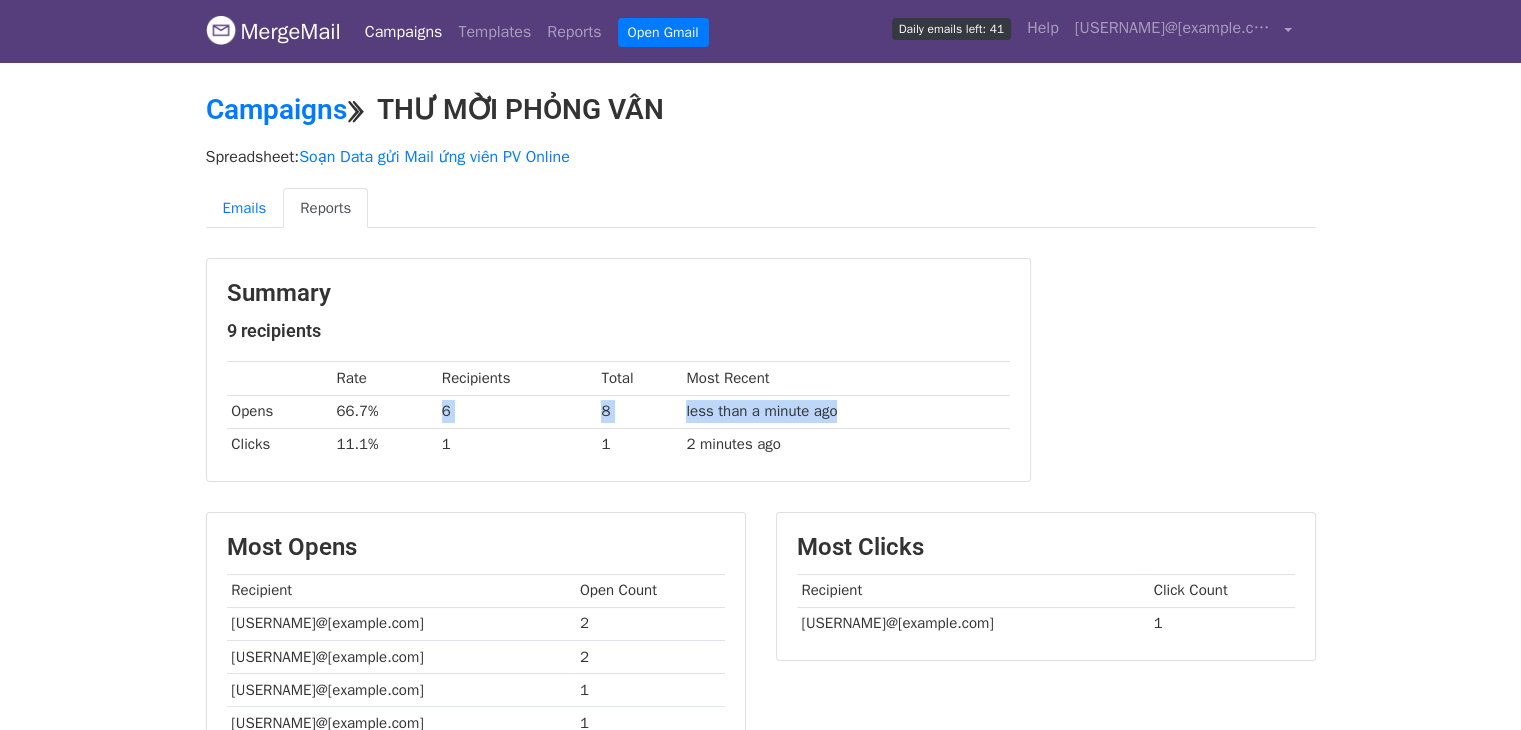 click on "less than a minute ago" at bounding box center (846, 411) 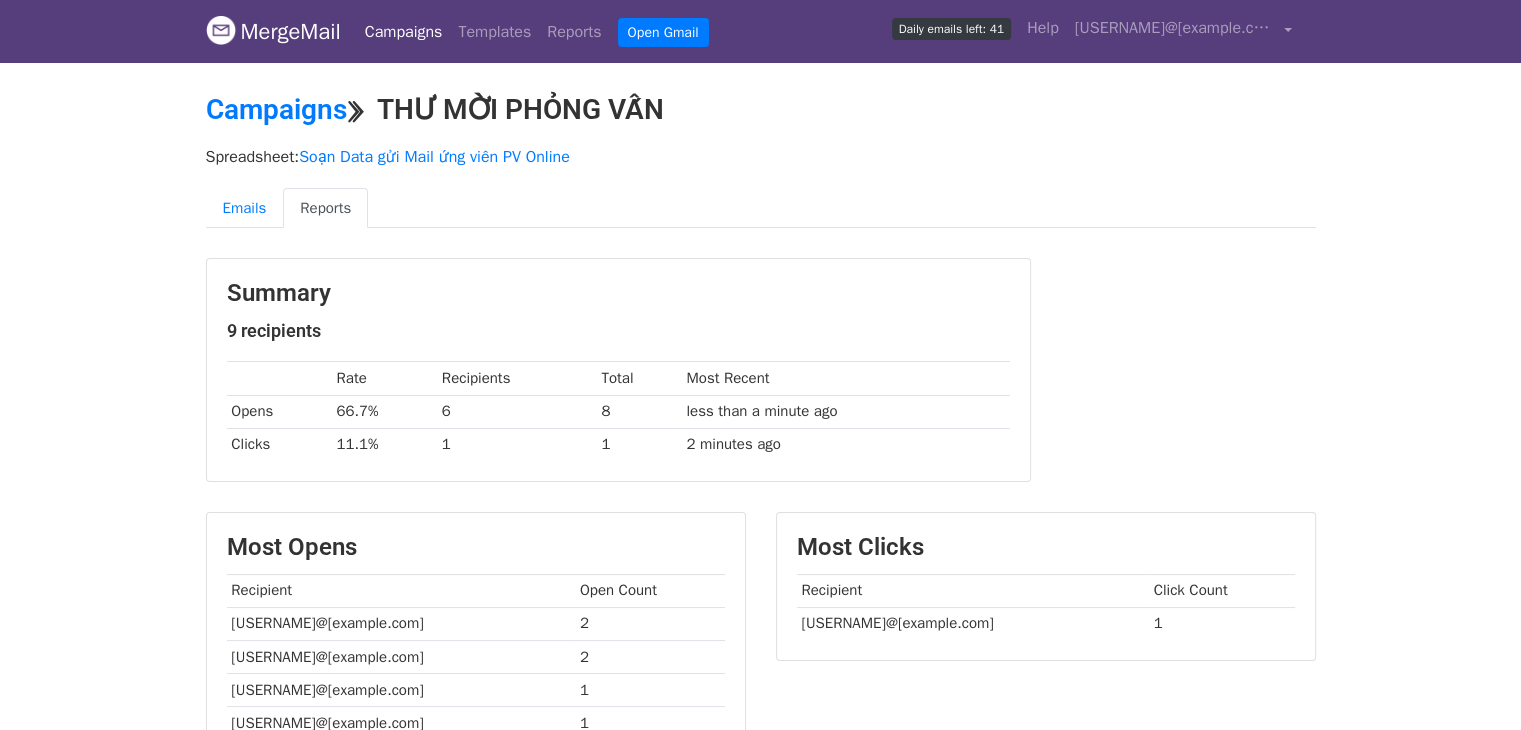 click on "Opens
66.7%
6
8
less than a minute ago" at bounding box center (618, 411) 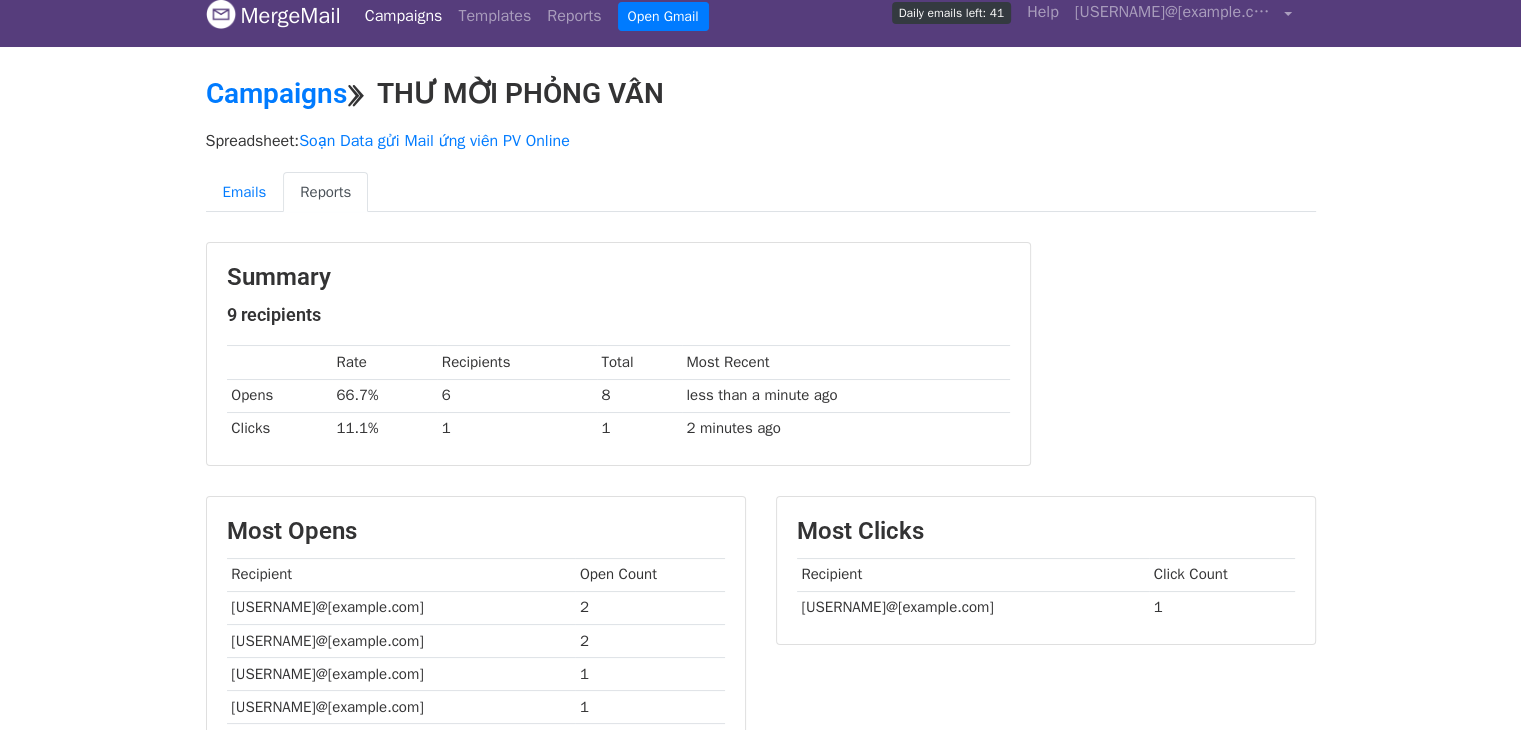 scroll, scrollTop: 0, scrollLeft: 0, axis: both 